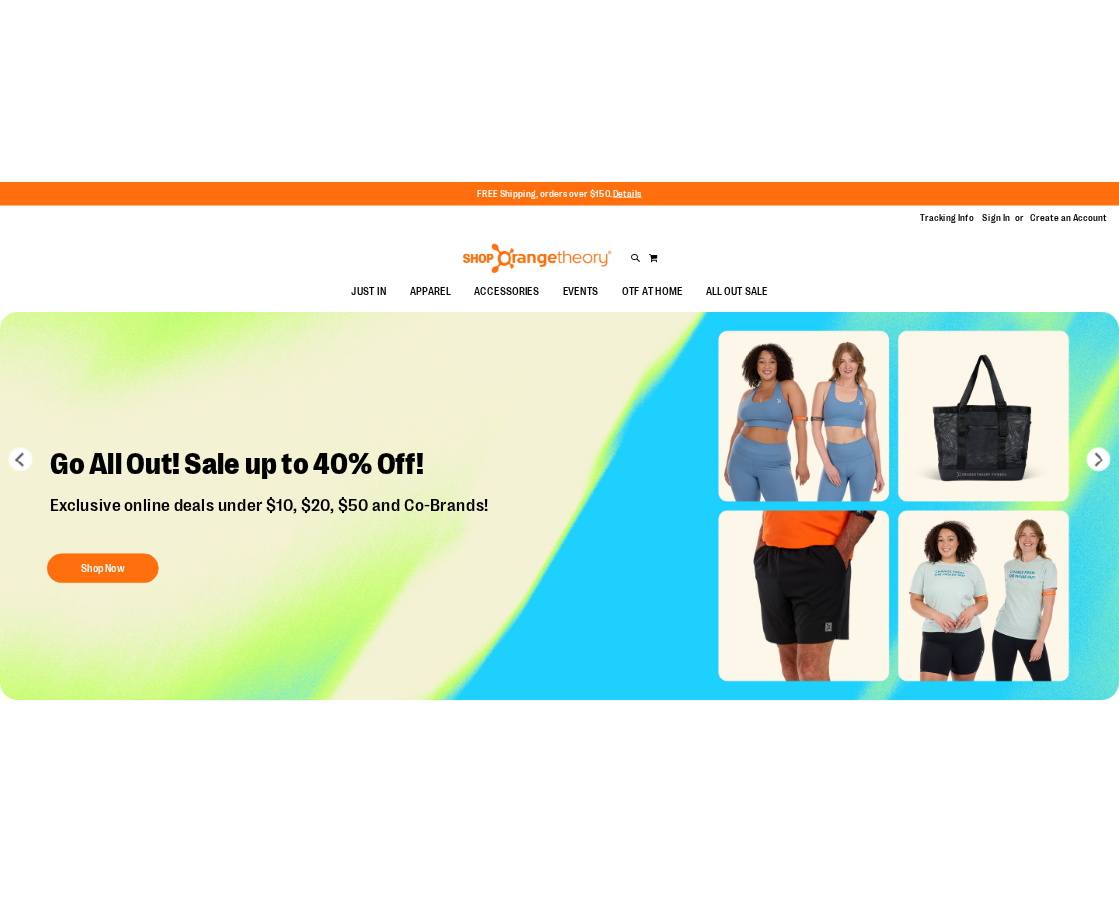 scroll, scrollTop: 0, scrollLeft: 0, axis: both 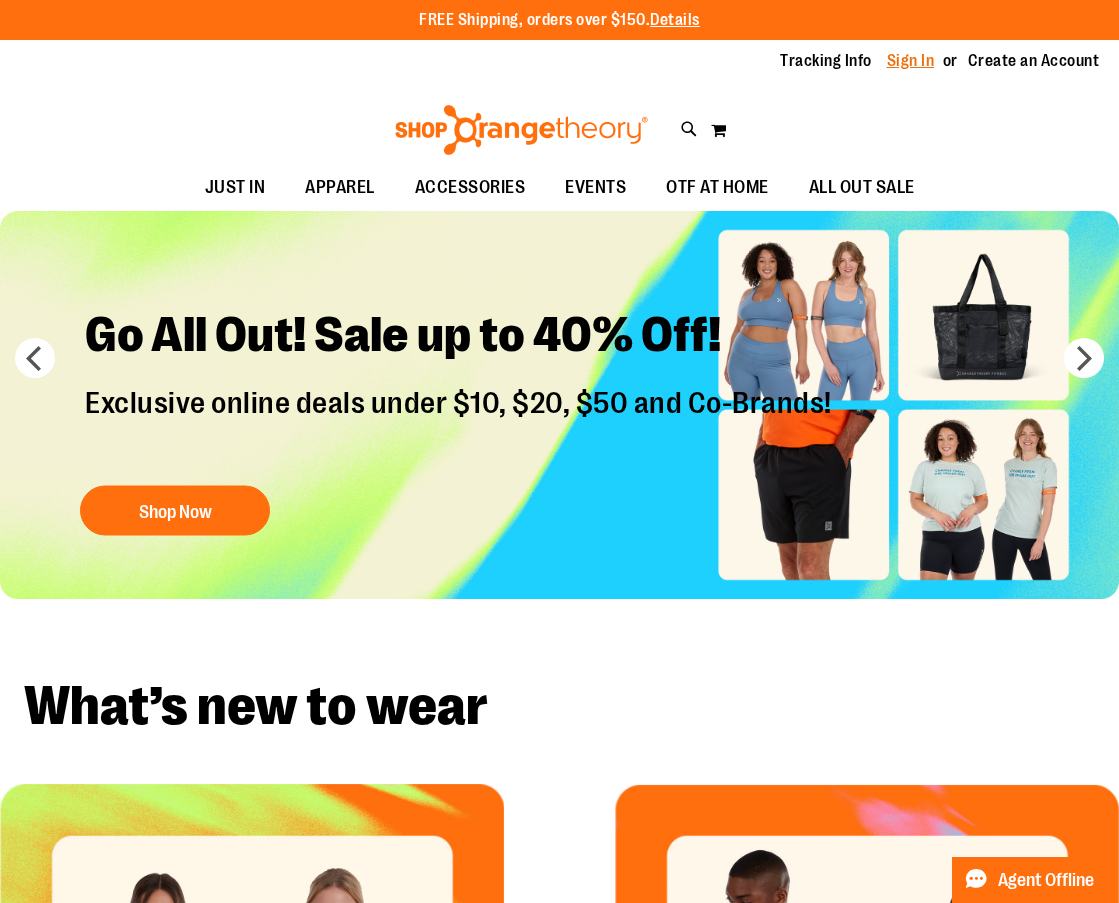 click on "Sign In" at bounding box center [911, 61] 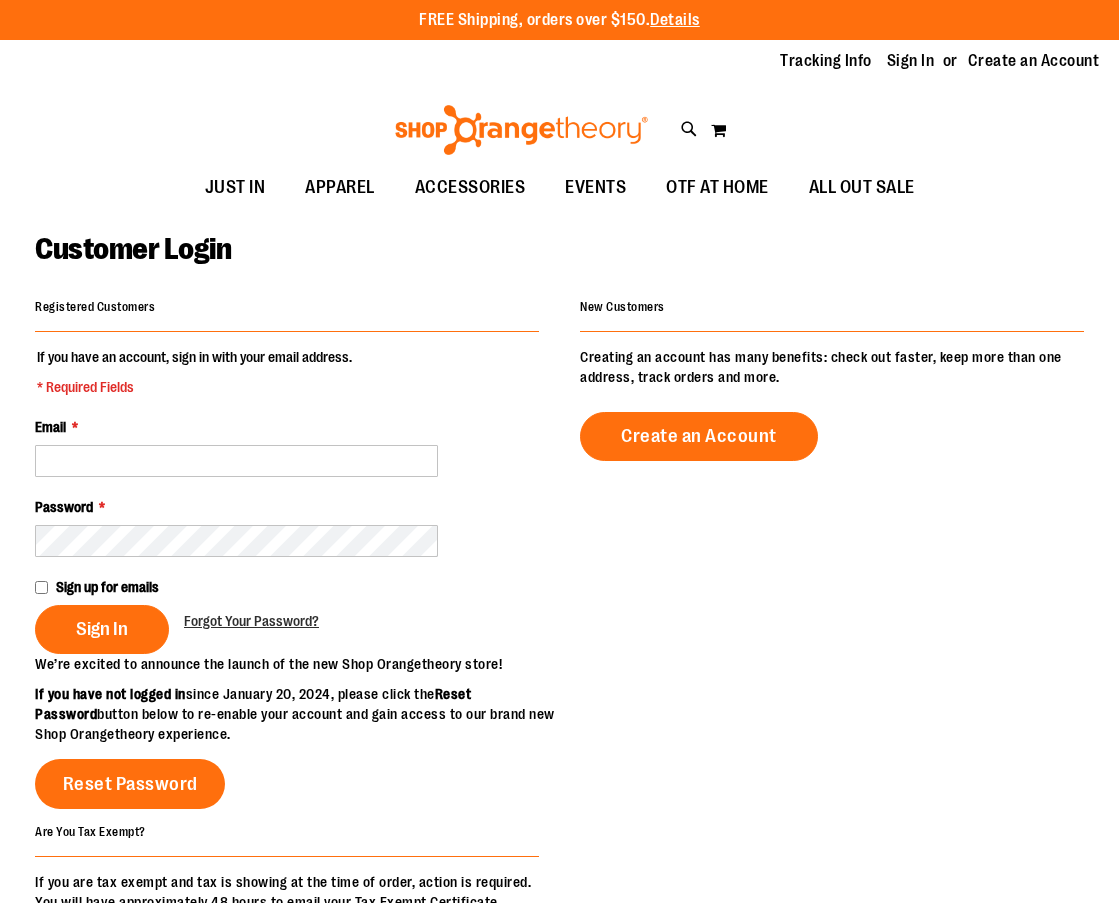 scroll, scrollTop: 0, scrollLeft: 0, axis: both 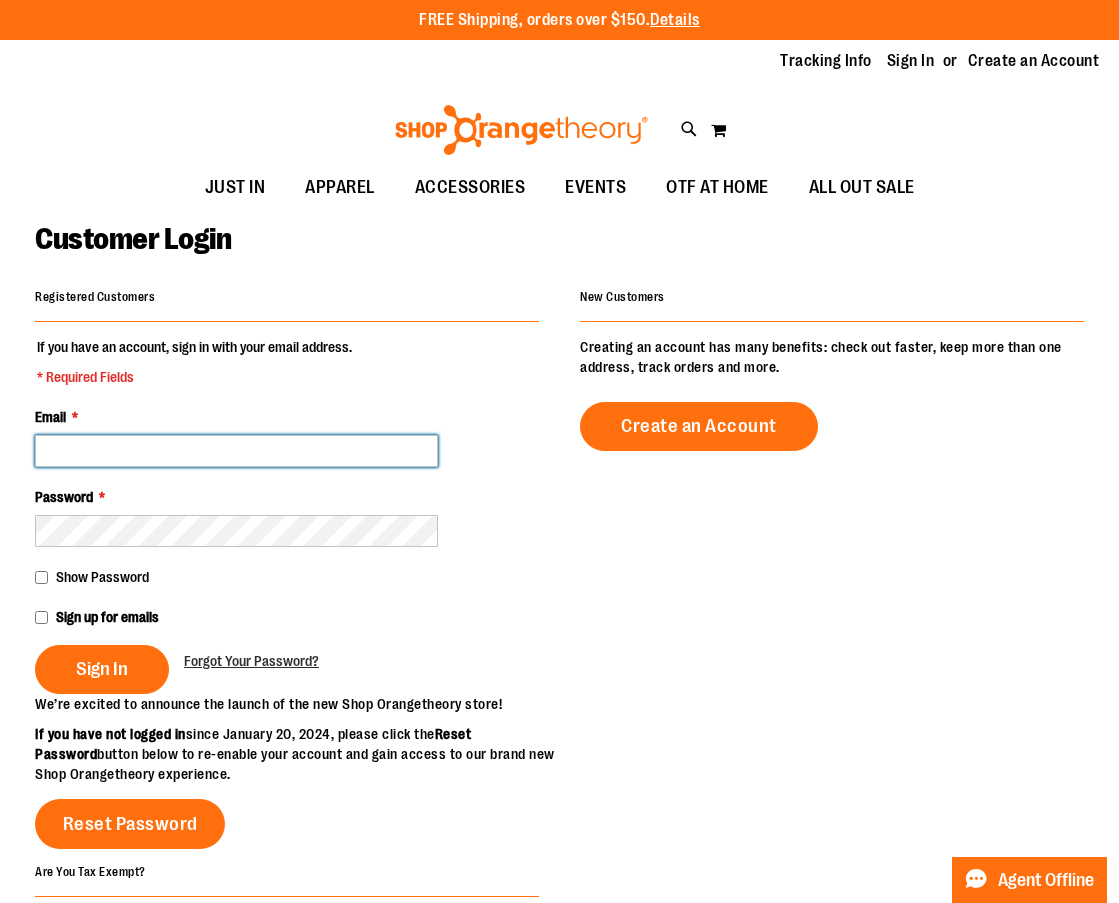 drag, startPoint x: 77, startPoint y: 430, endPoint x: 51, endPoint y: 452, distance: 34.058773 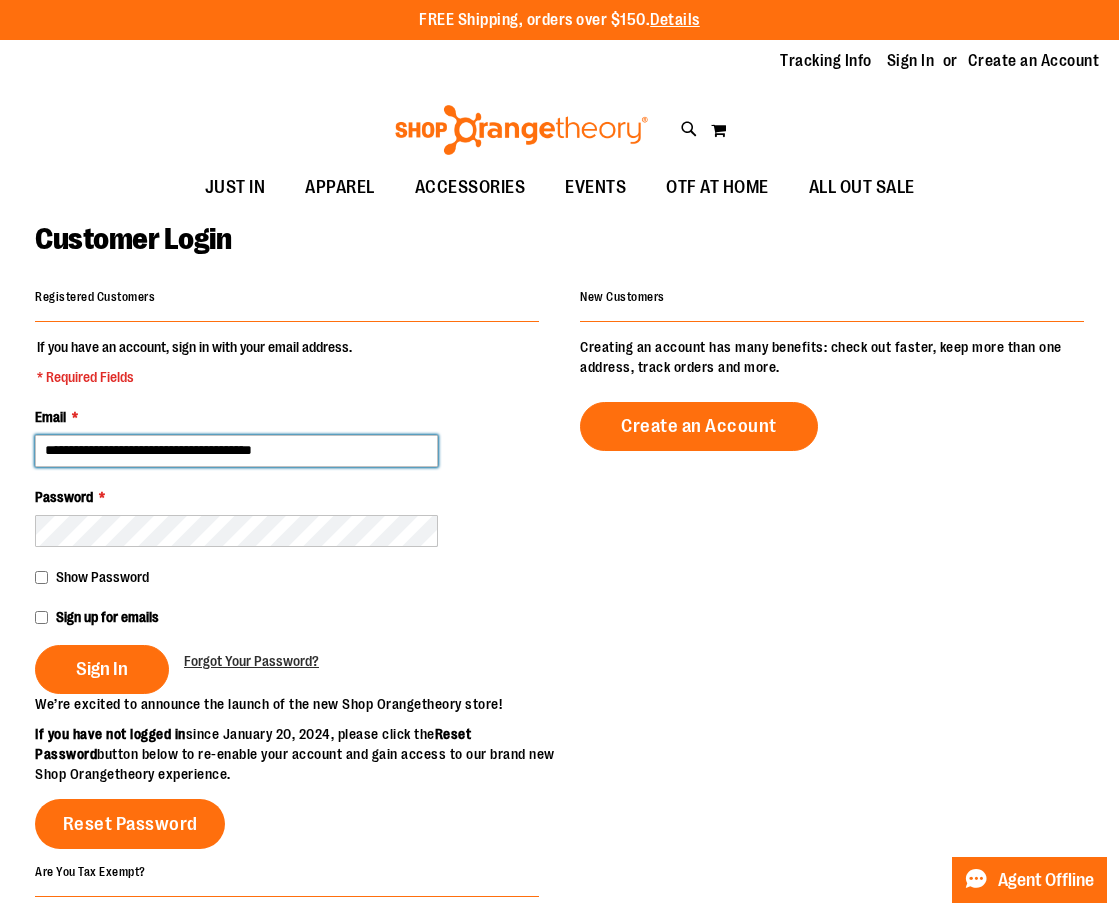 type on "**********" 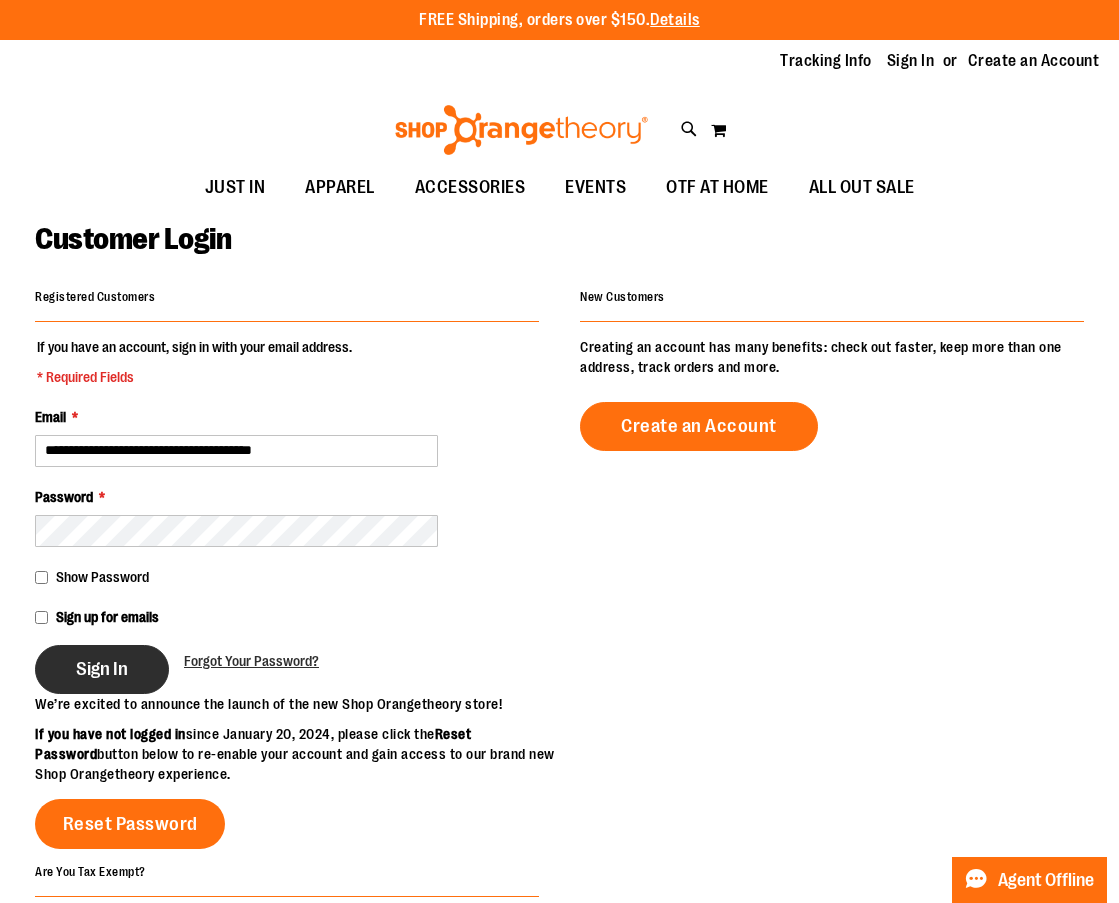 click on "Sign In" at bounding box center [102, 669] 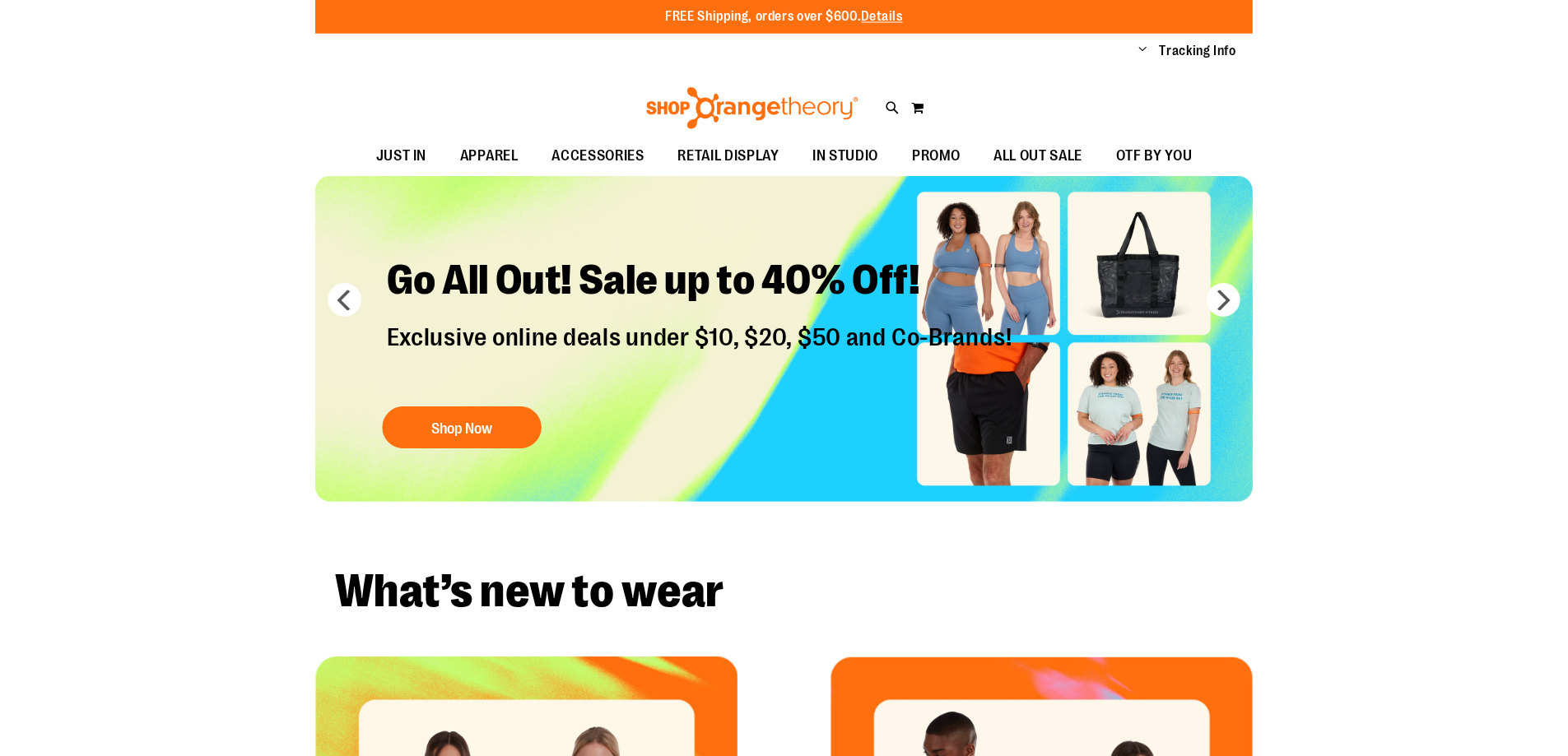 scroll, scrollTop: 0, scrollLeft: 0, axis: both 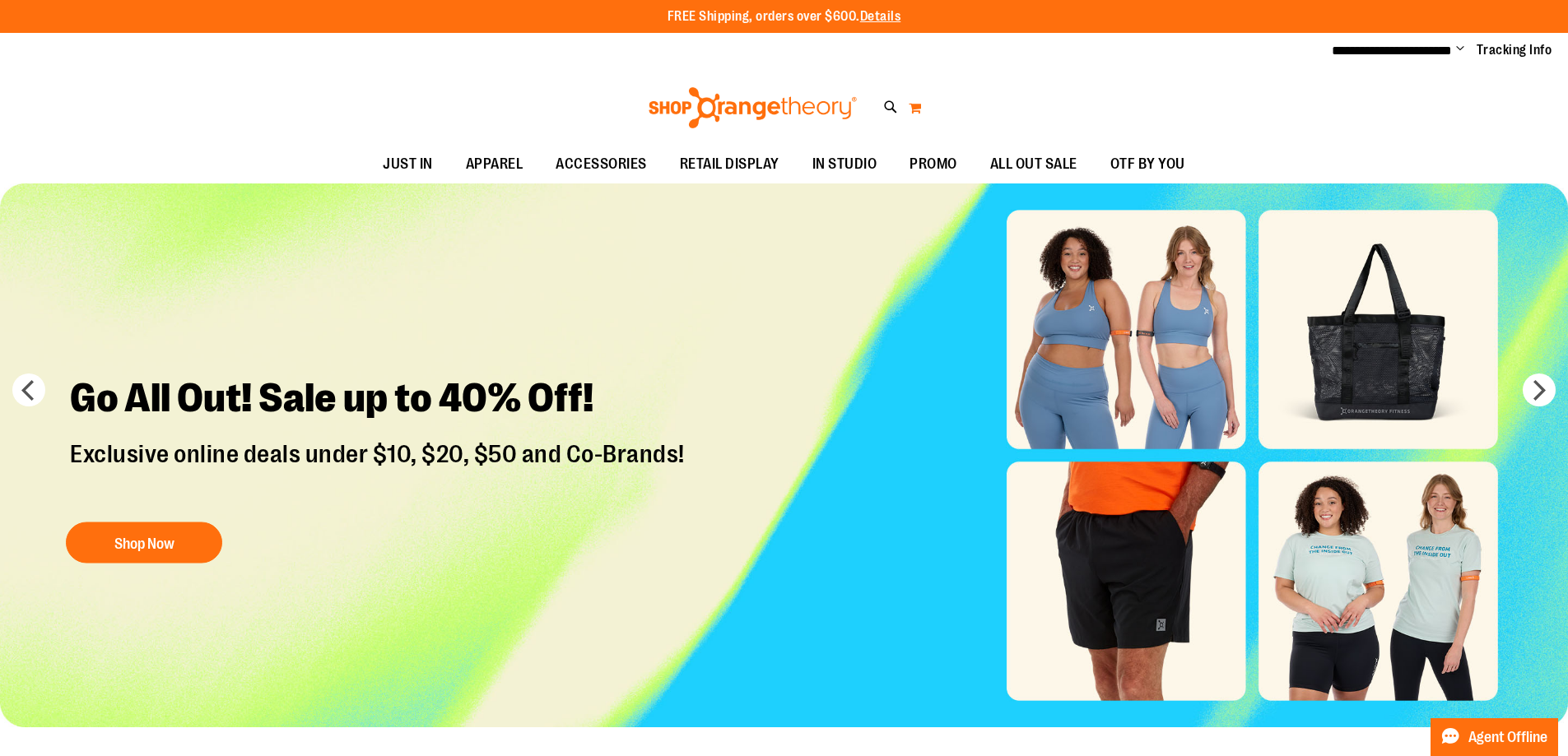 click on "My Cart
0" at bounding box center [914, 108] 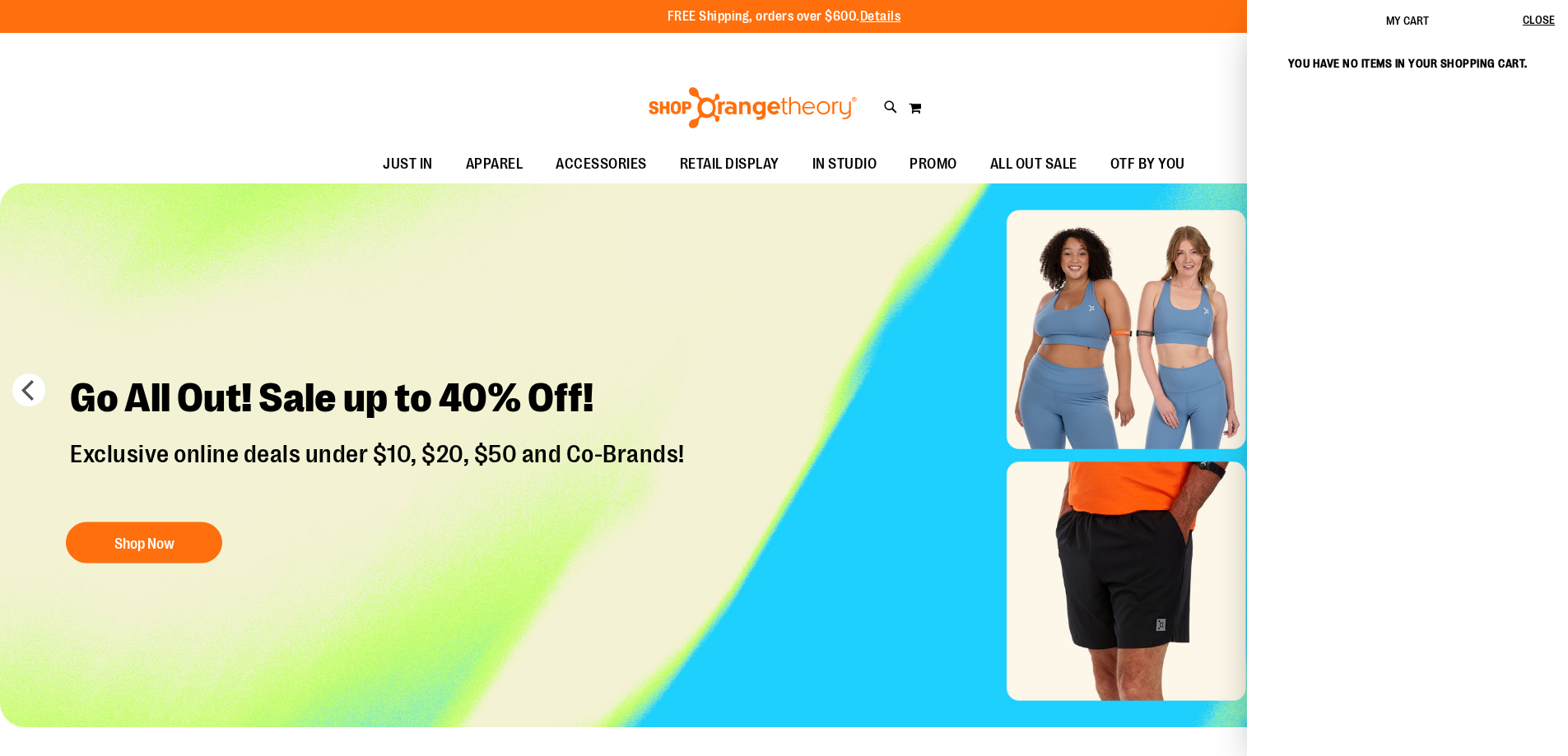click on "Toggle Nav
Search
Popular Suggestions
Advanced Search" at bounding box center [784, 108] 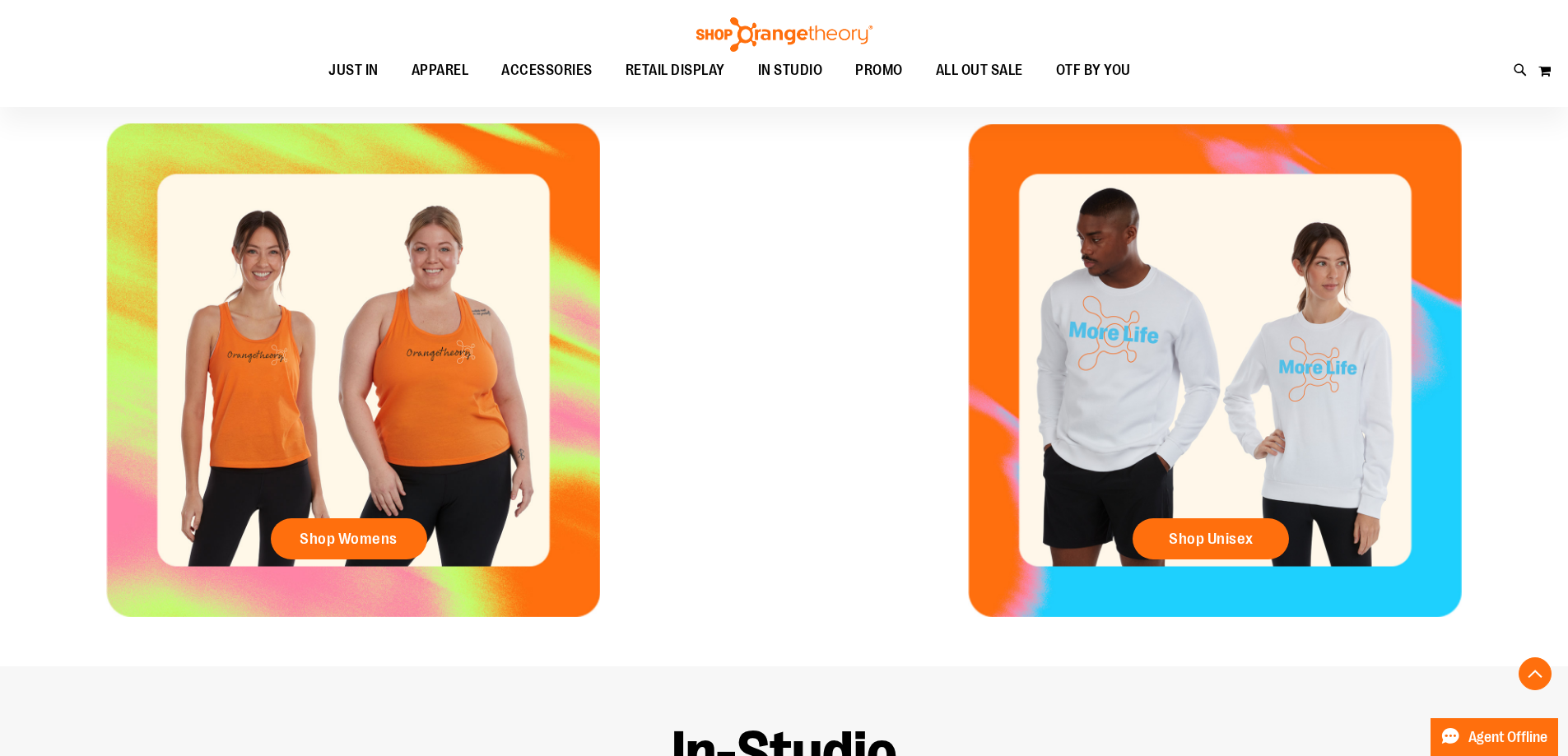 scroll, scrollTop: 740, scrollLeft: 0, axis: vertical 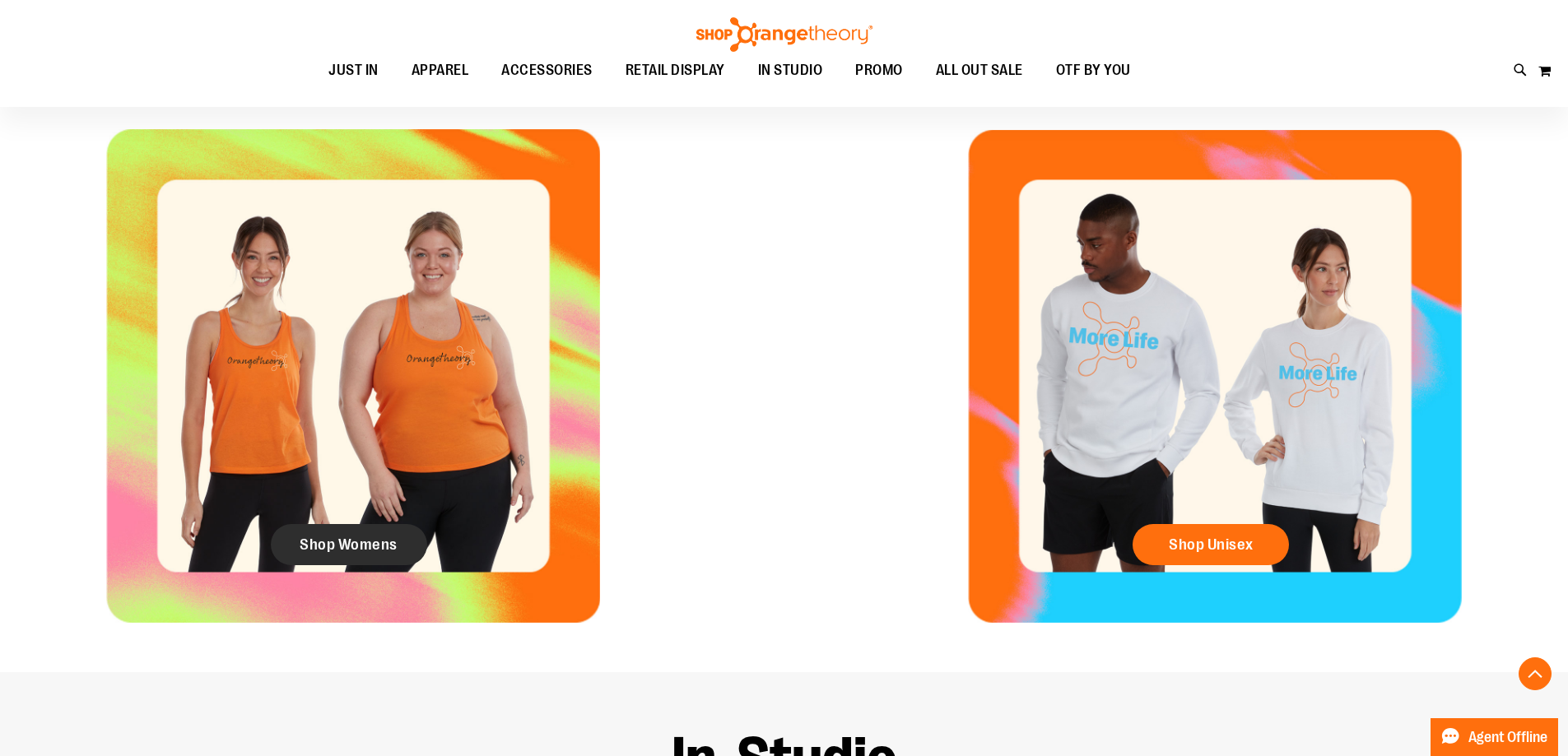 click on "Shop Womens" 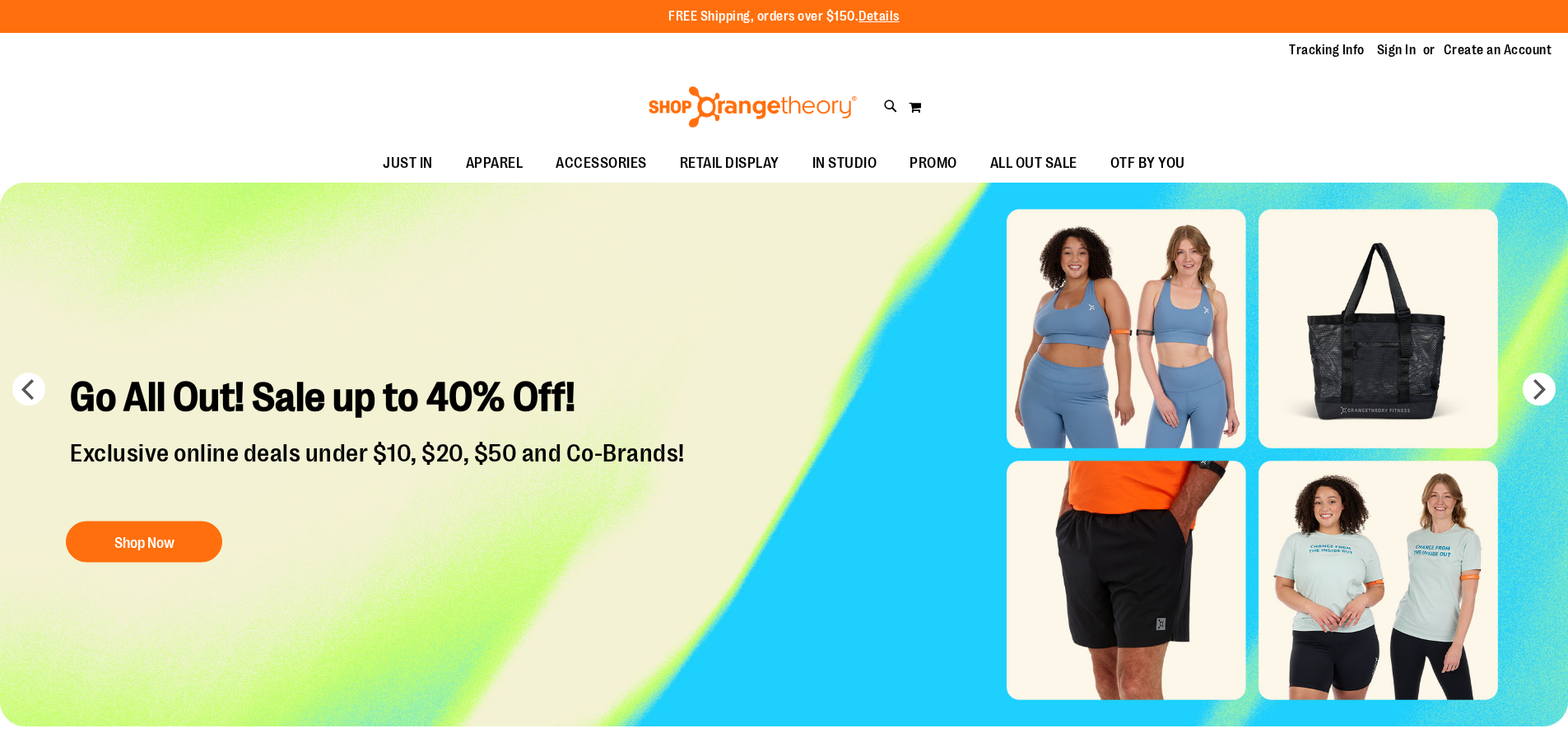 scroll, scrollTop: 0, scrollLeft: 0, axis: both 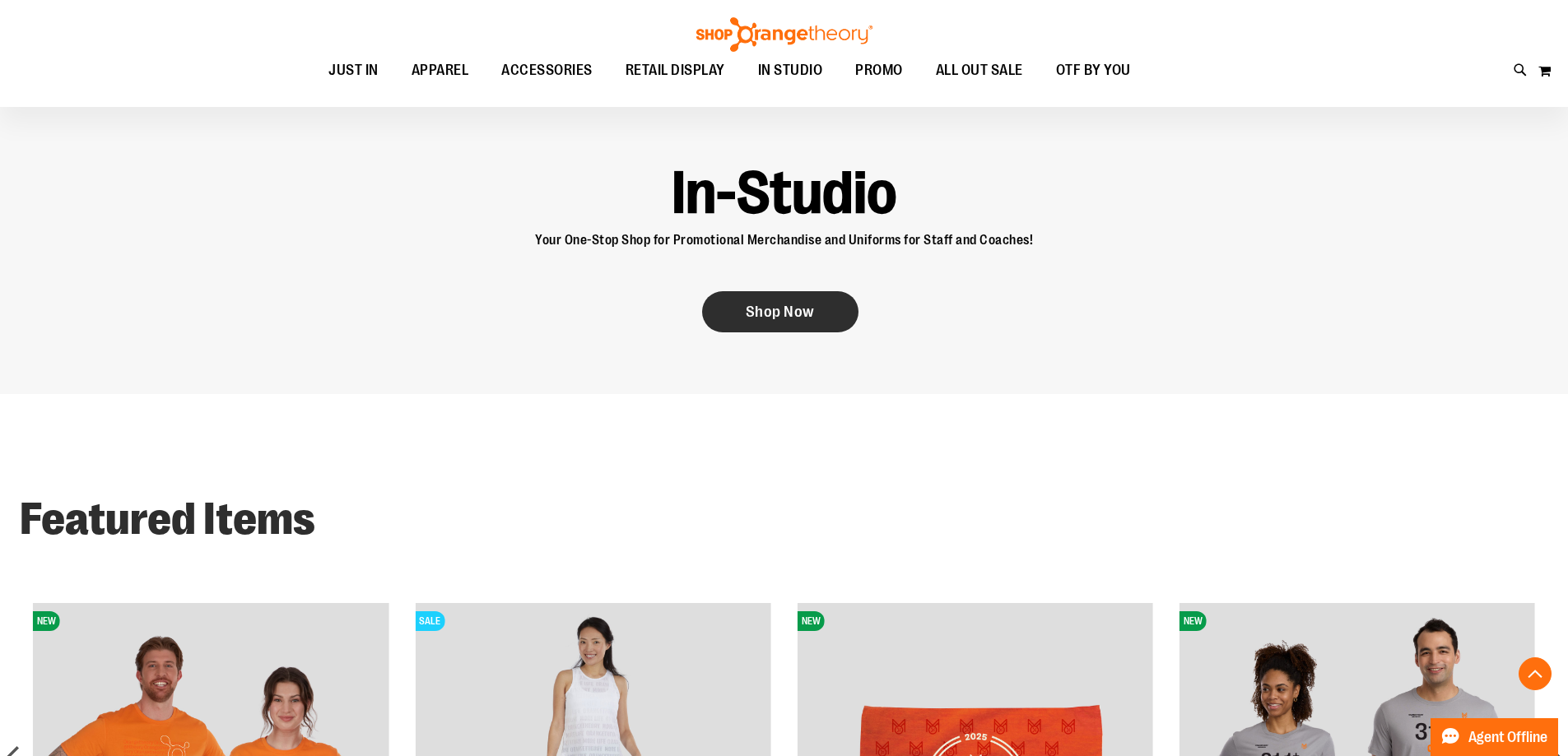 click on "Shop Now" at bounding box center [780, 312] 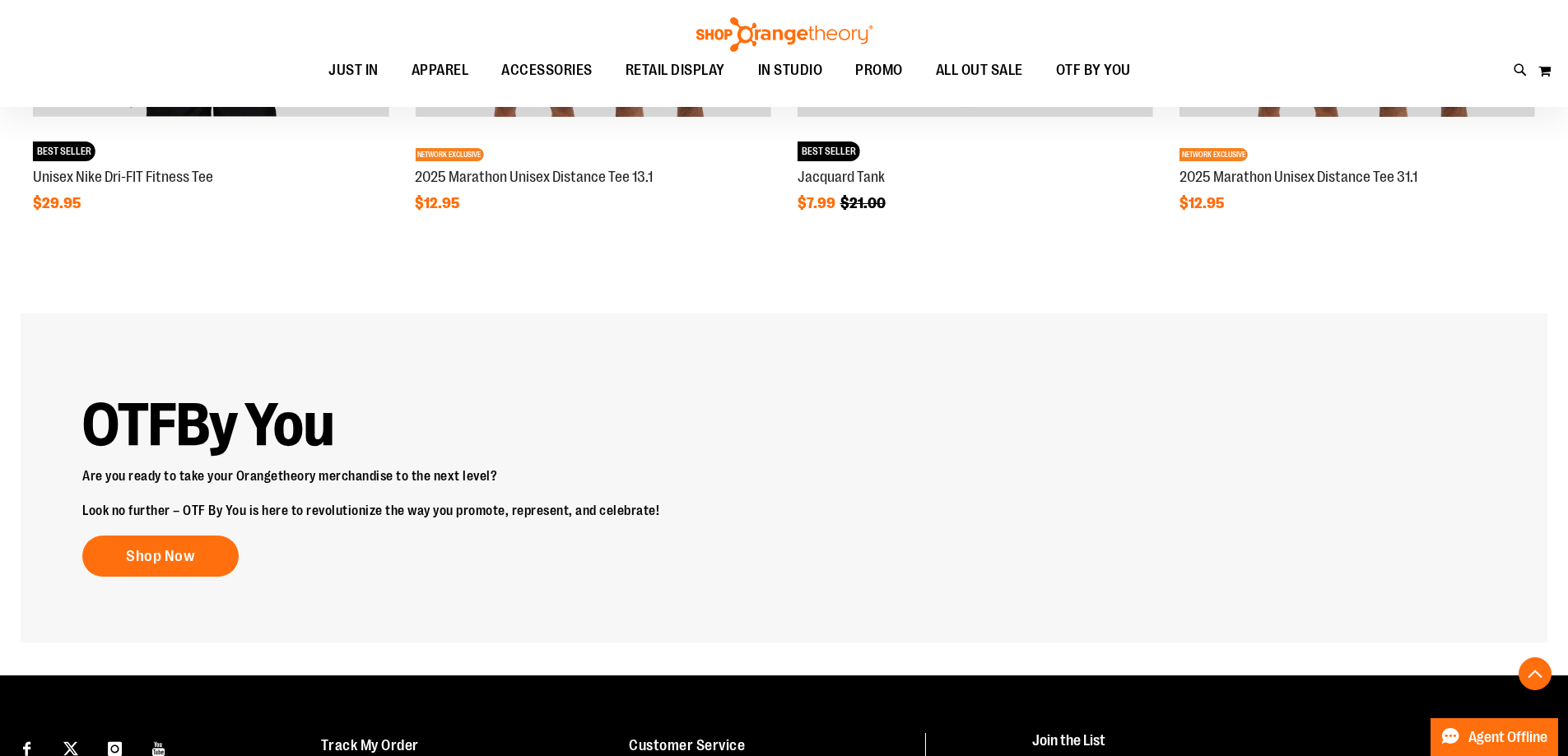 scroll, scrollTop: 1727, scrollLeft: 0, axis: vertical 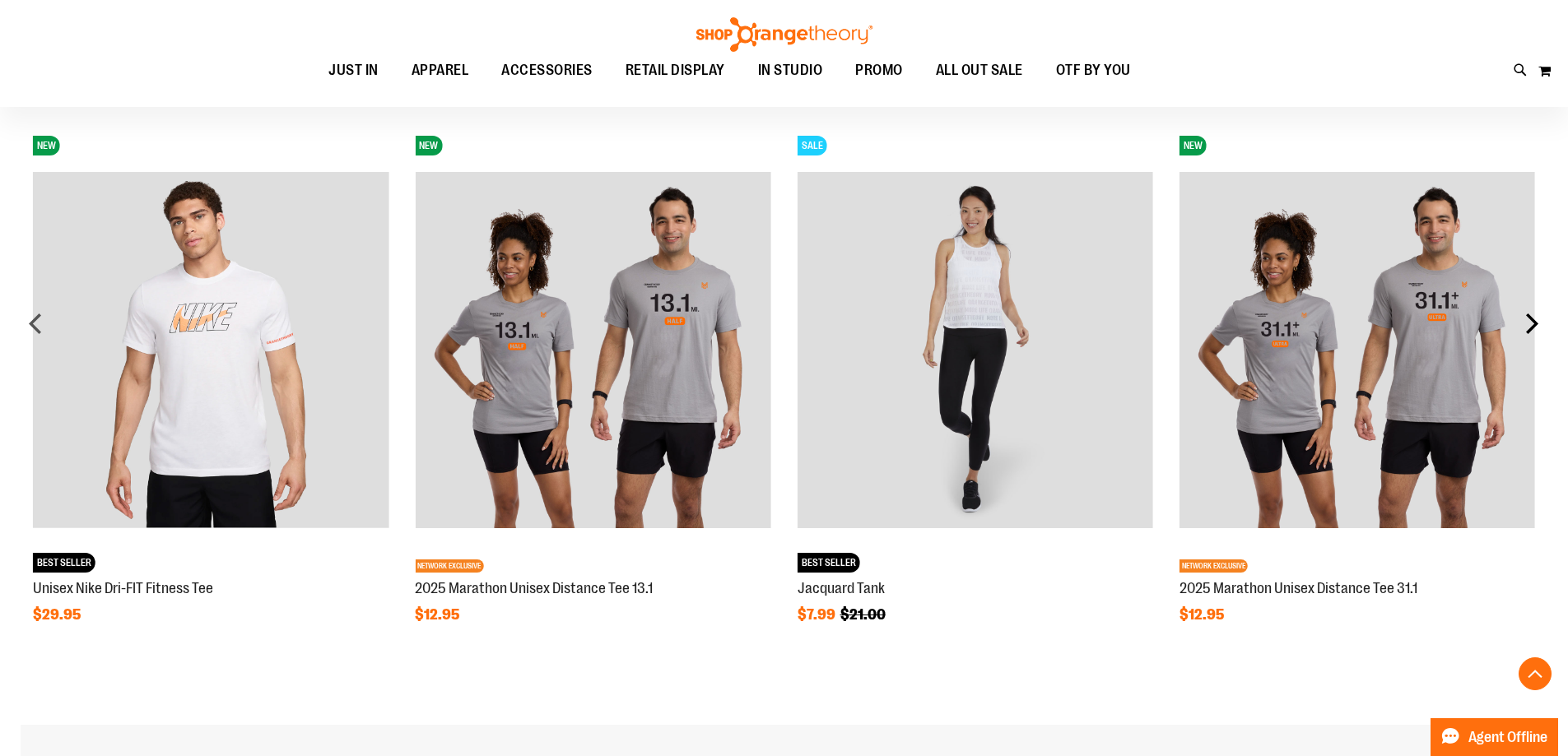 click on "next" at bounding box center (1532, 323) 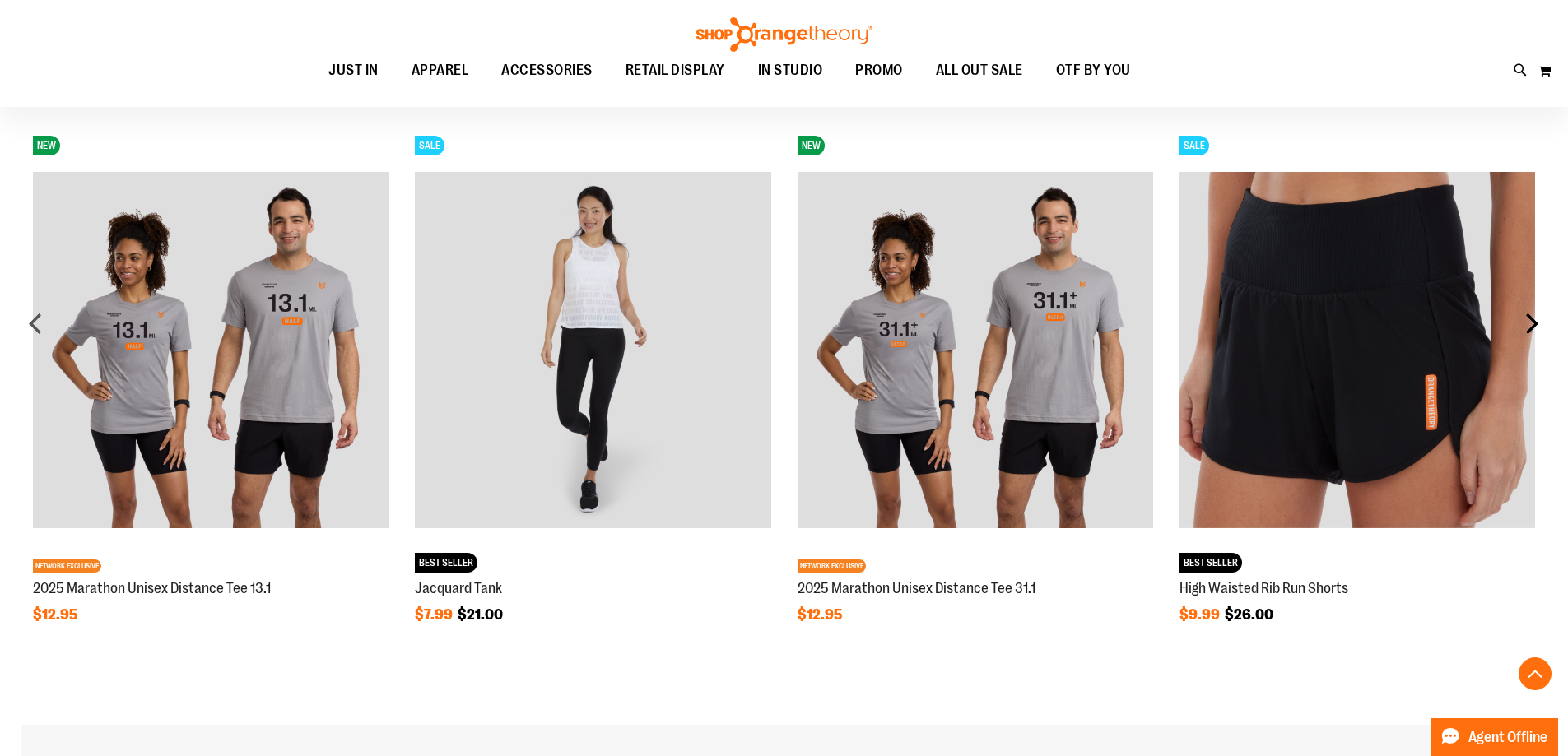 click on "next" at bounding box center (1532, 323) 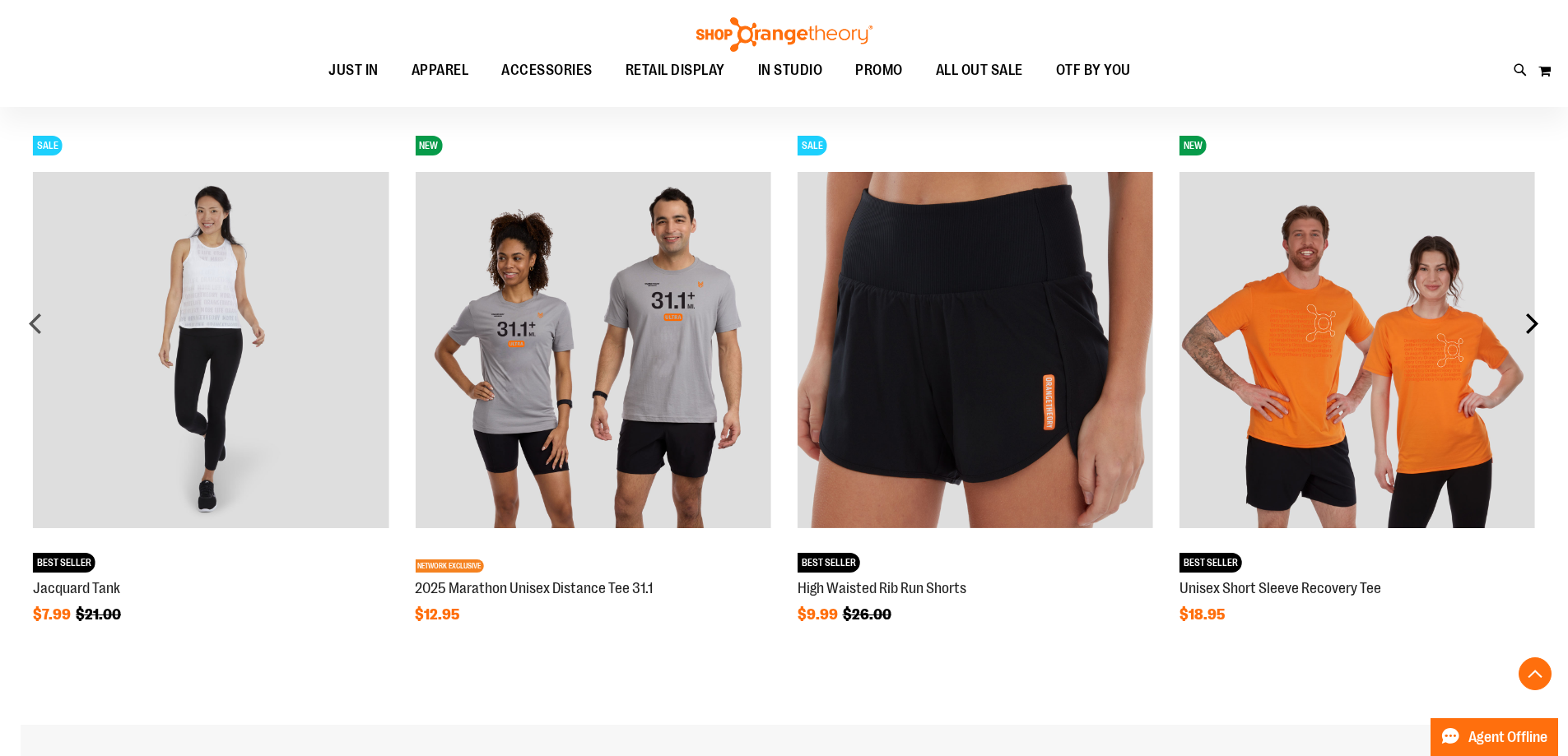 click on "next" at bounding box center (1532, 323) 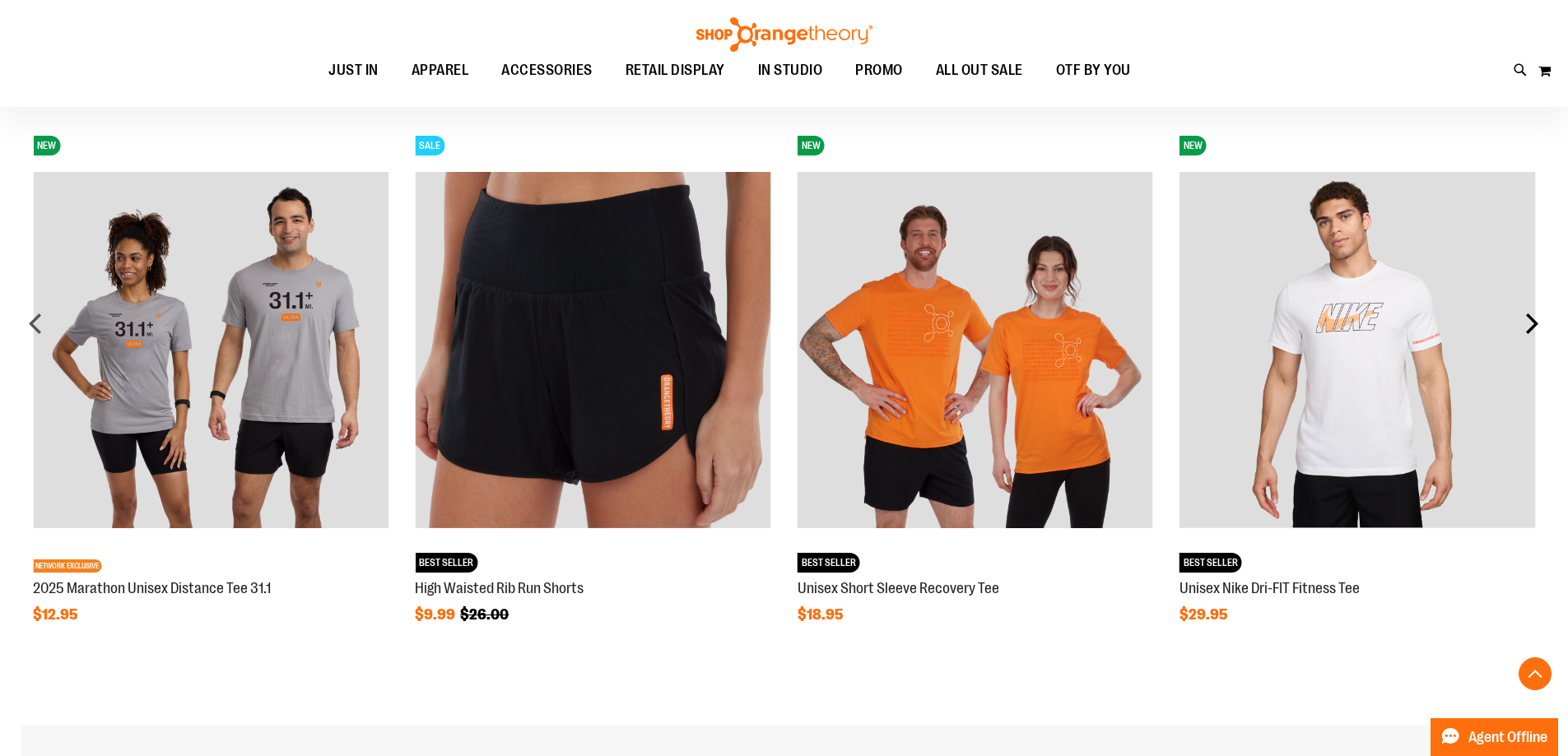 click on "next" at bounding box center (1532, 323) 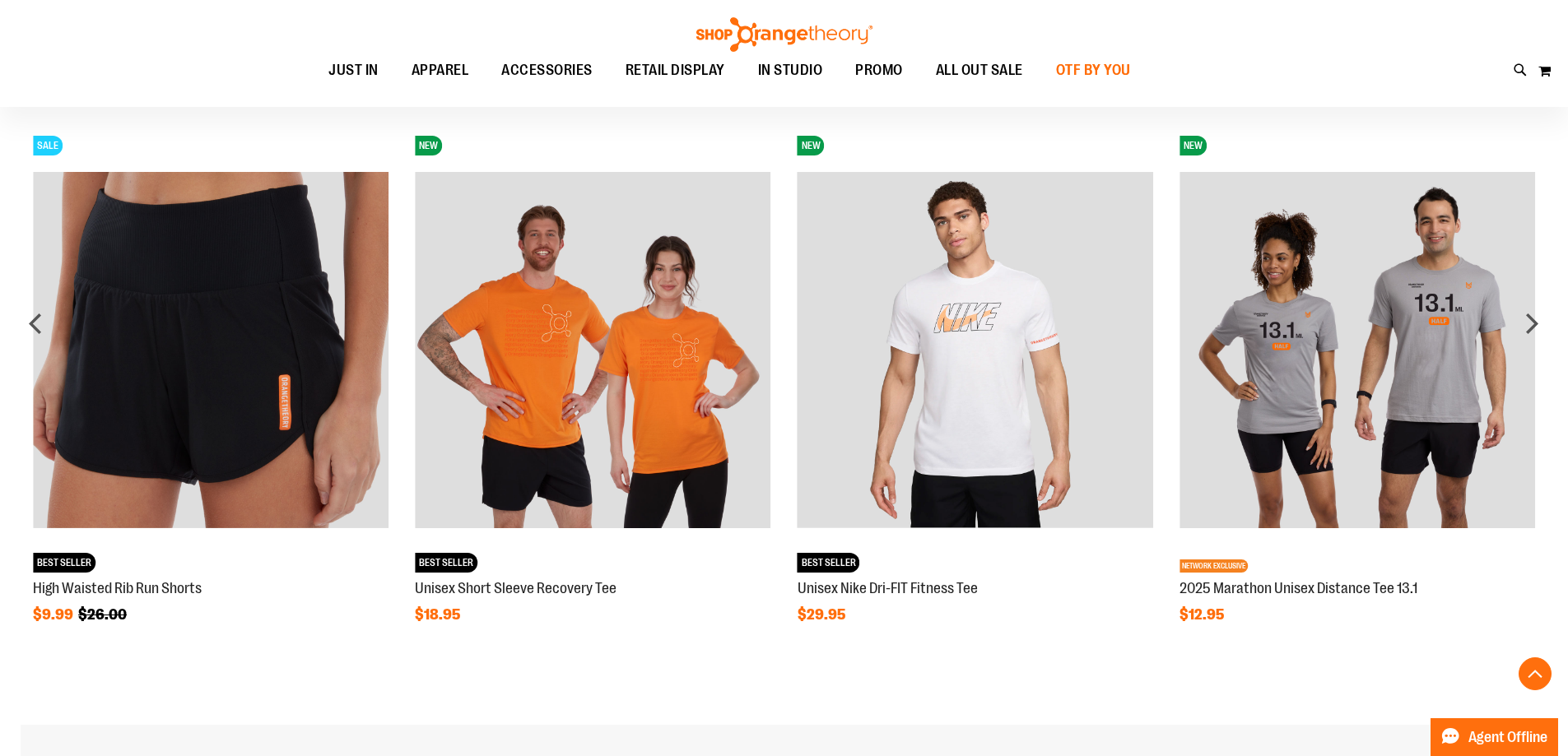 click on "OTF BY YOU" at bounding box center (1093, 70) 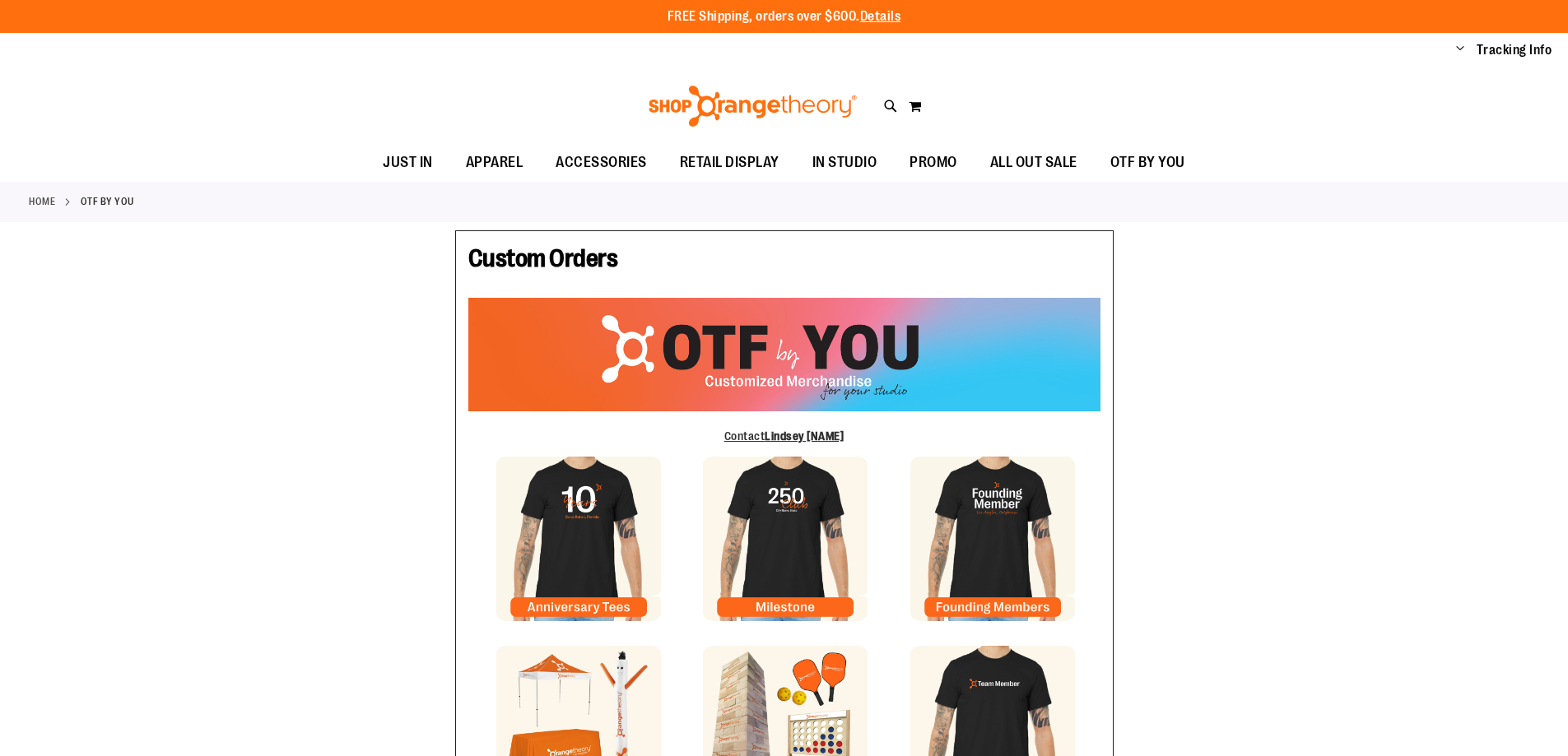 scroll, scrollTop: 0, scrollLeft: 0, axis: both 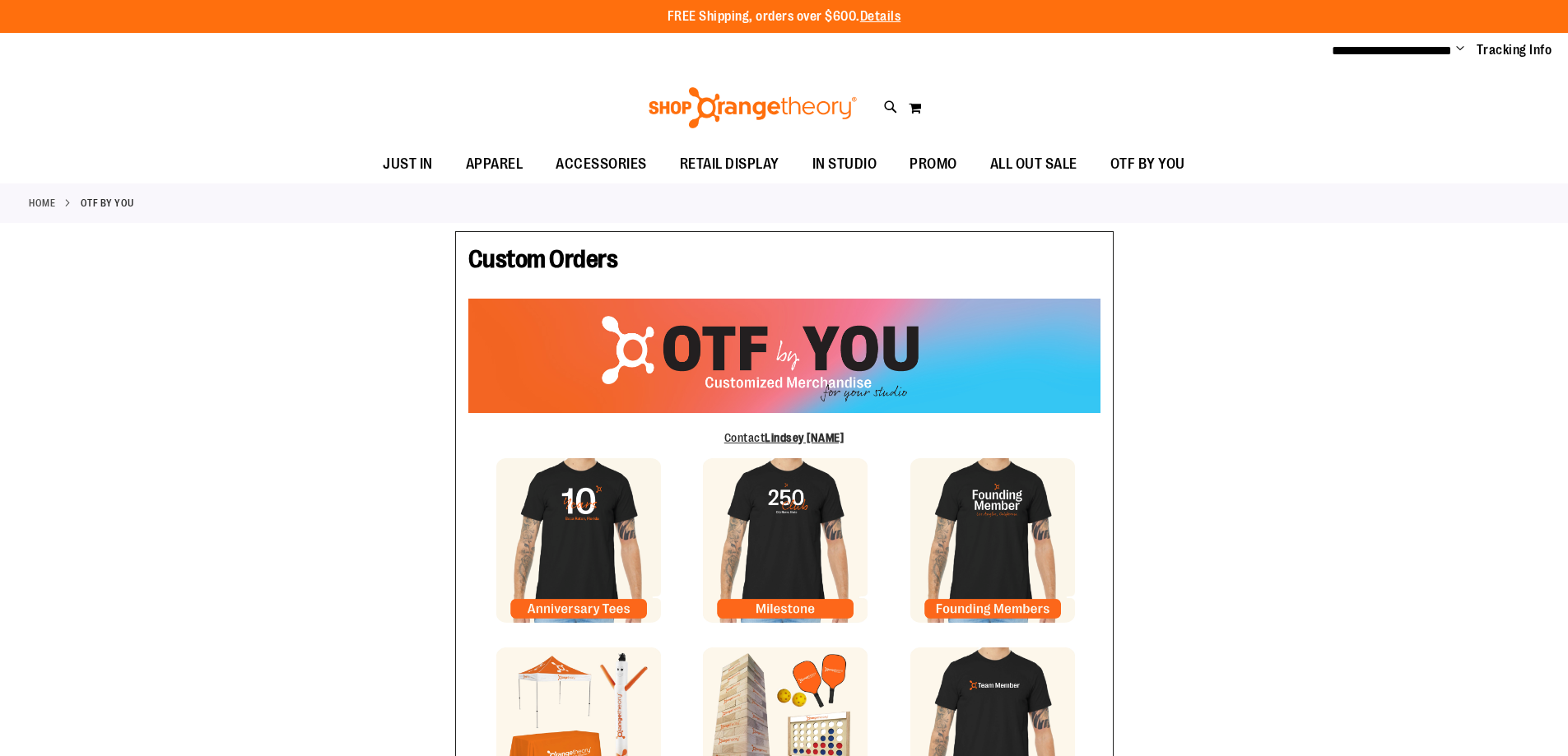 type on "******" 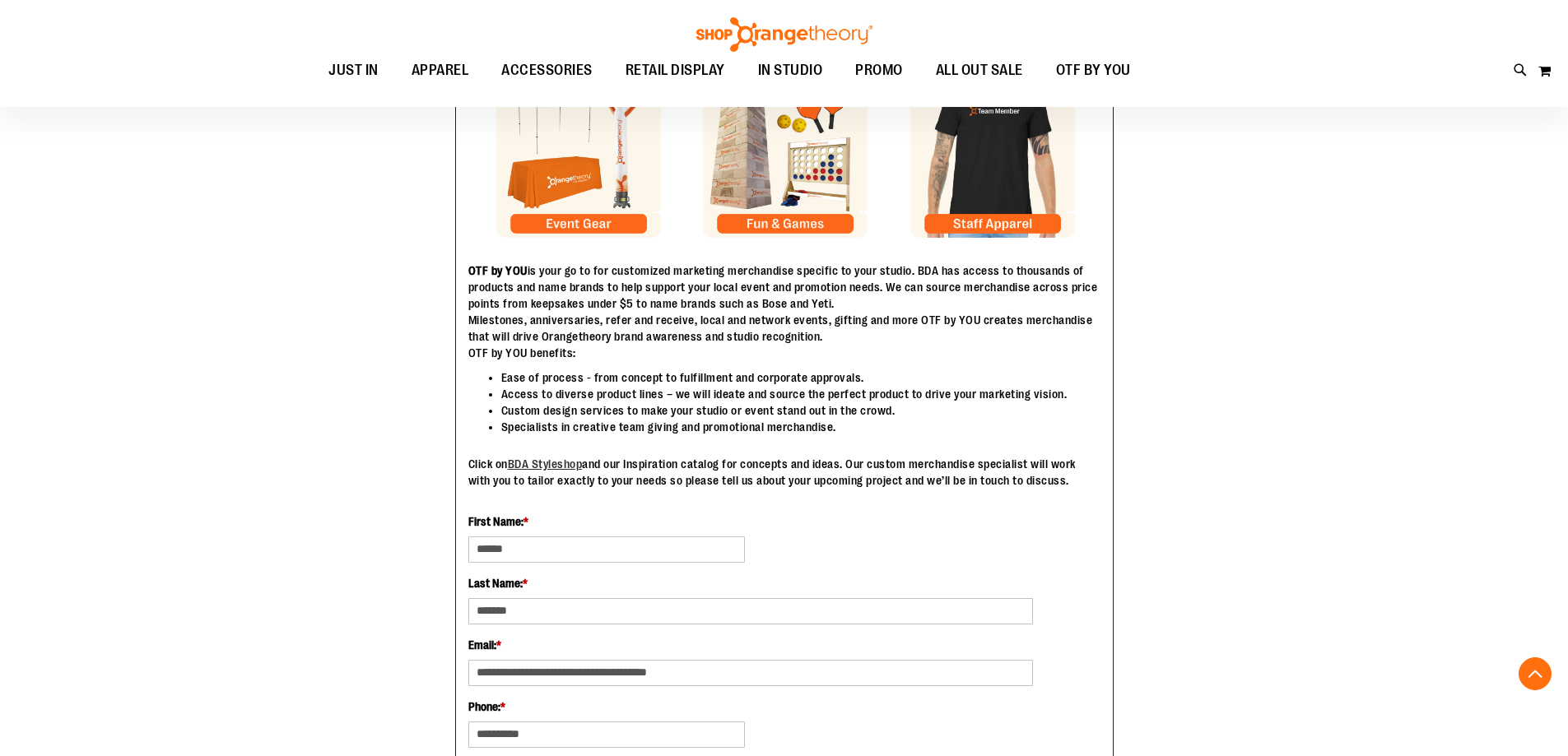 scroll, scrollTop: 575, scrollLeft: 0, axis: vertical 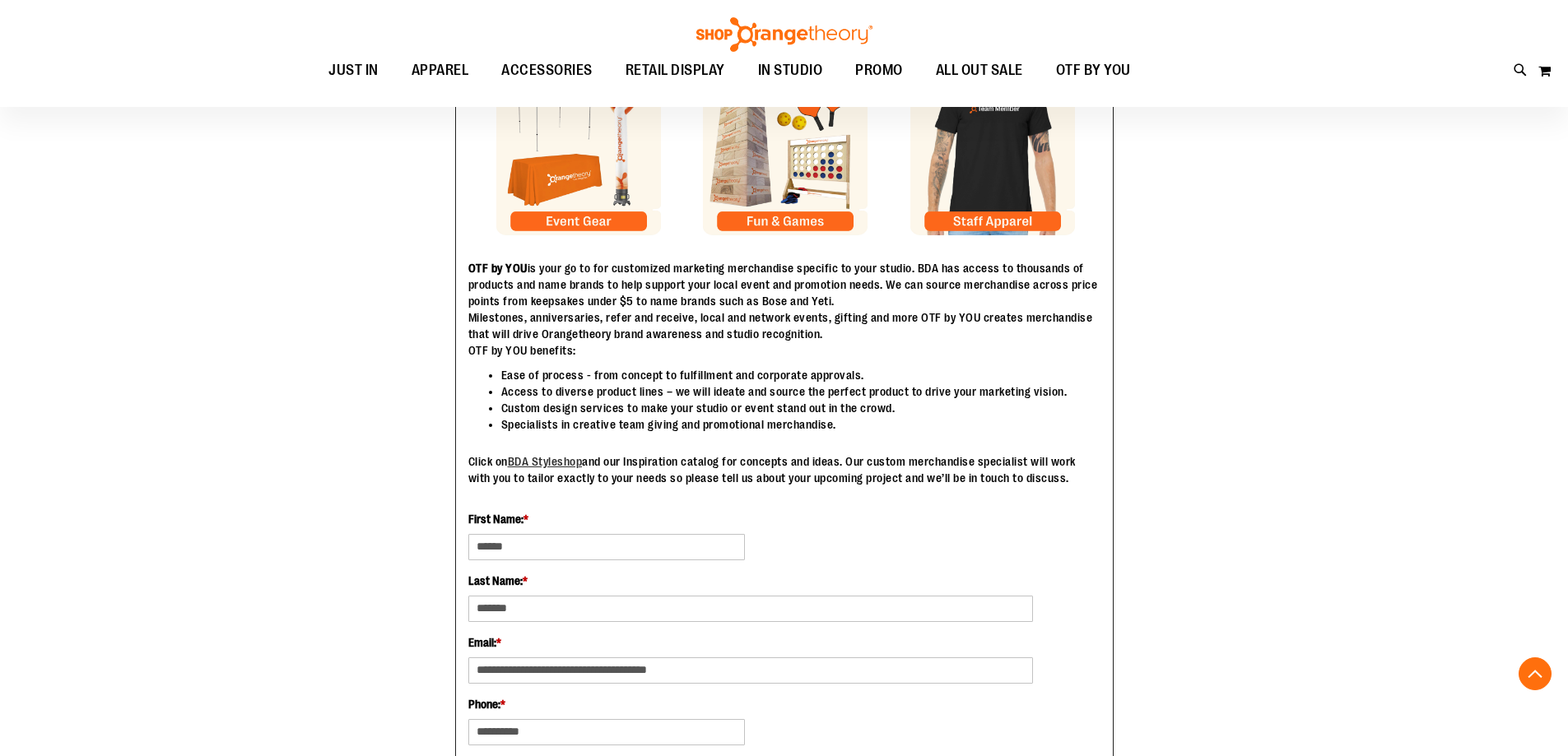 click at bounding box center [993, 153] 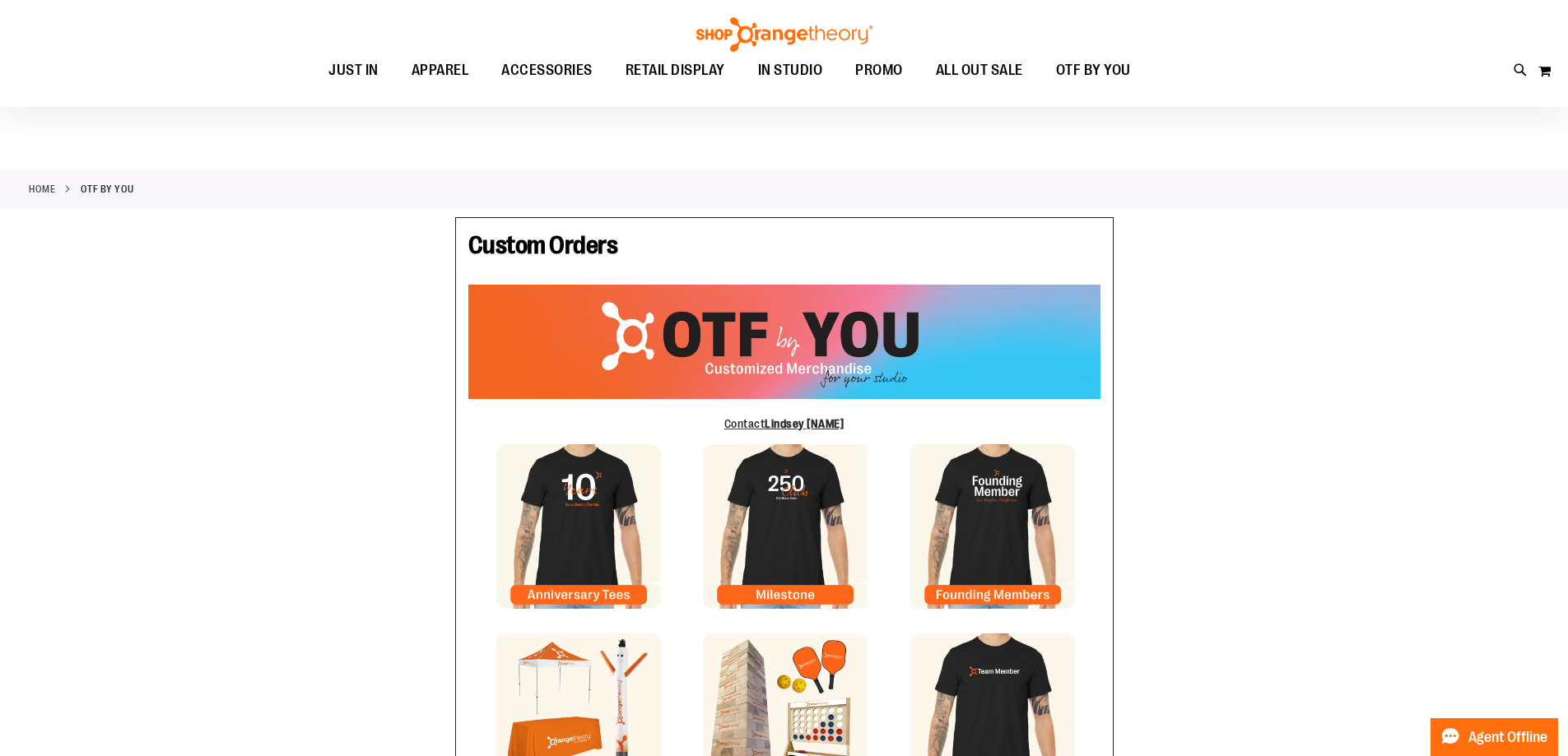 scroll, scrollTop: 0, scrollLeft: 0, axis: both 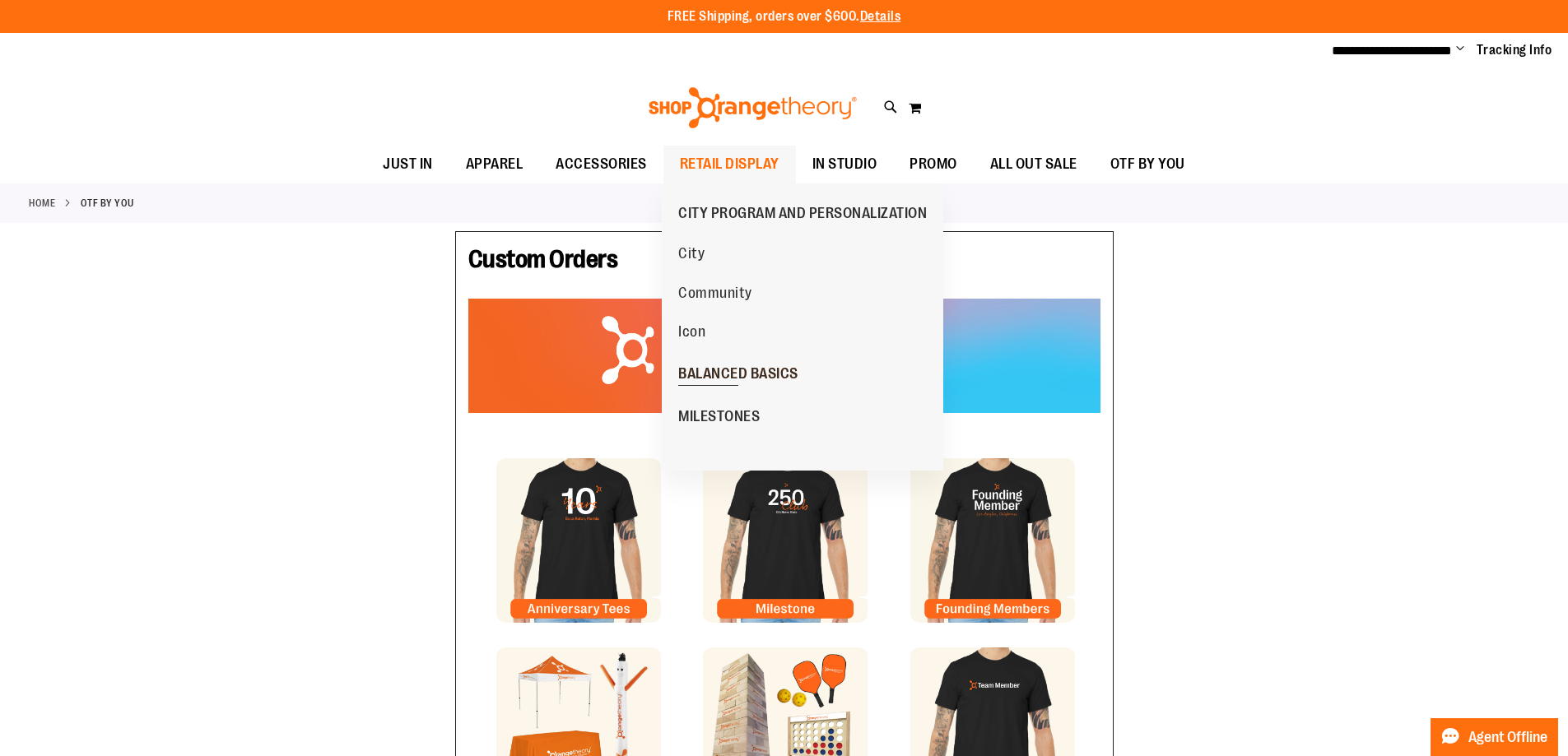 click on "BALANCED BASICS" at bounding box center (738, 375) 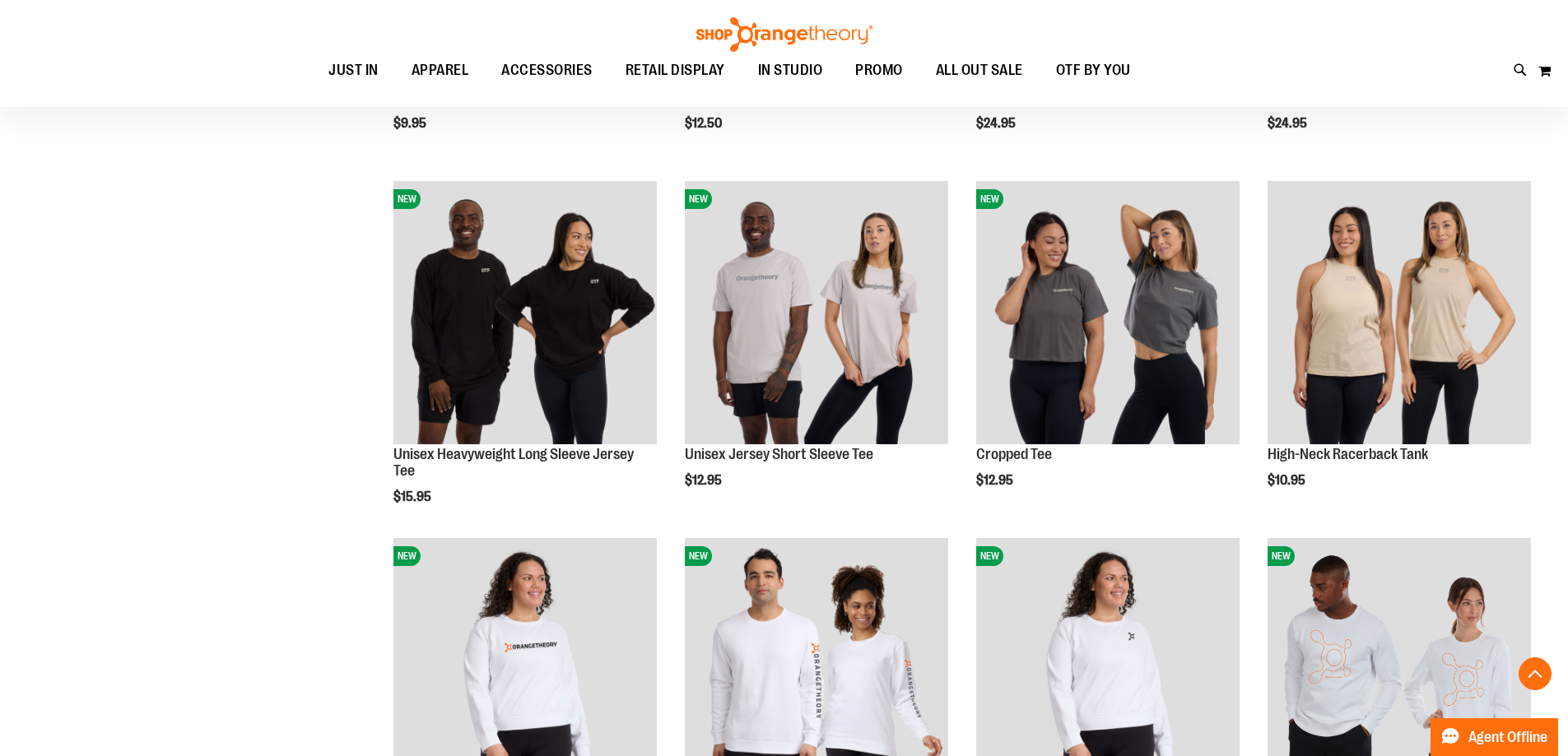 scroll, scrollTop: 575, scrollLeft: 0, axis: vertical 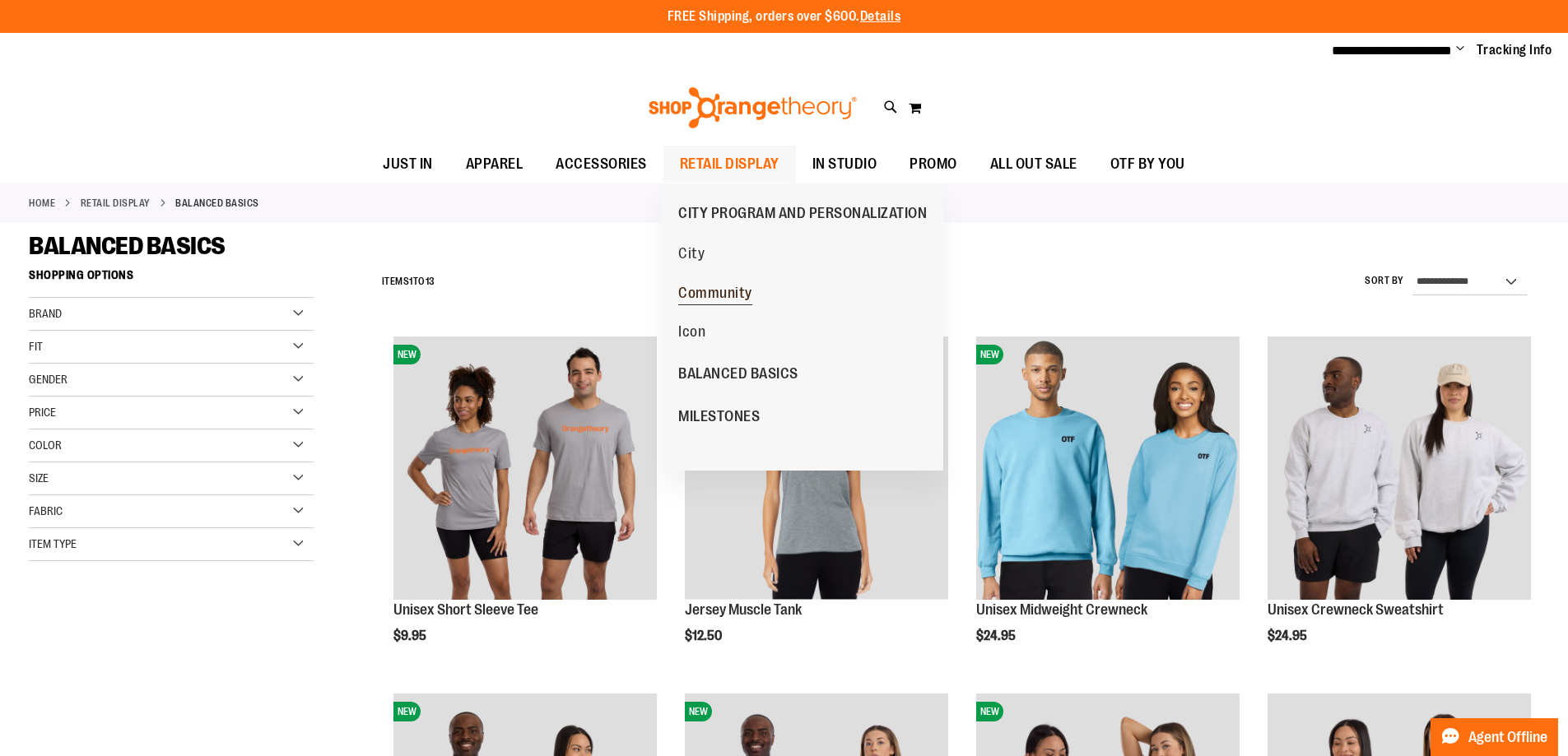 click on "Community" at bounding box center [715, 295] 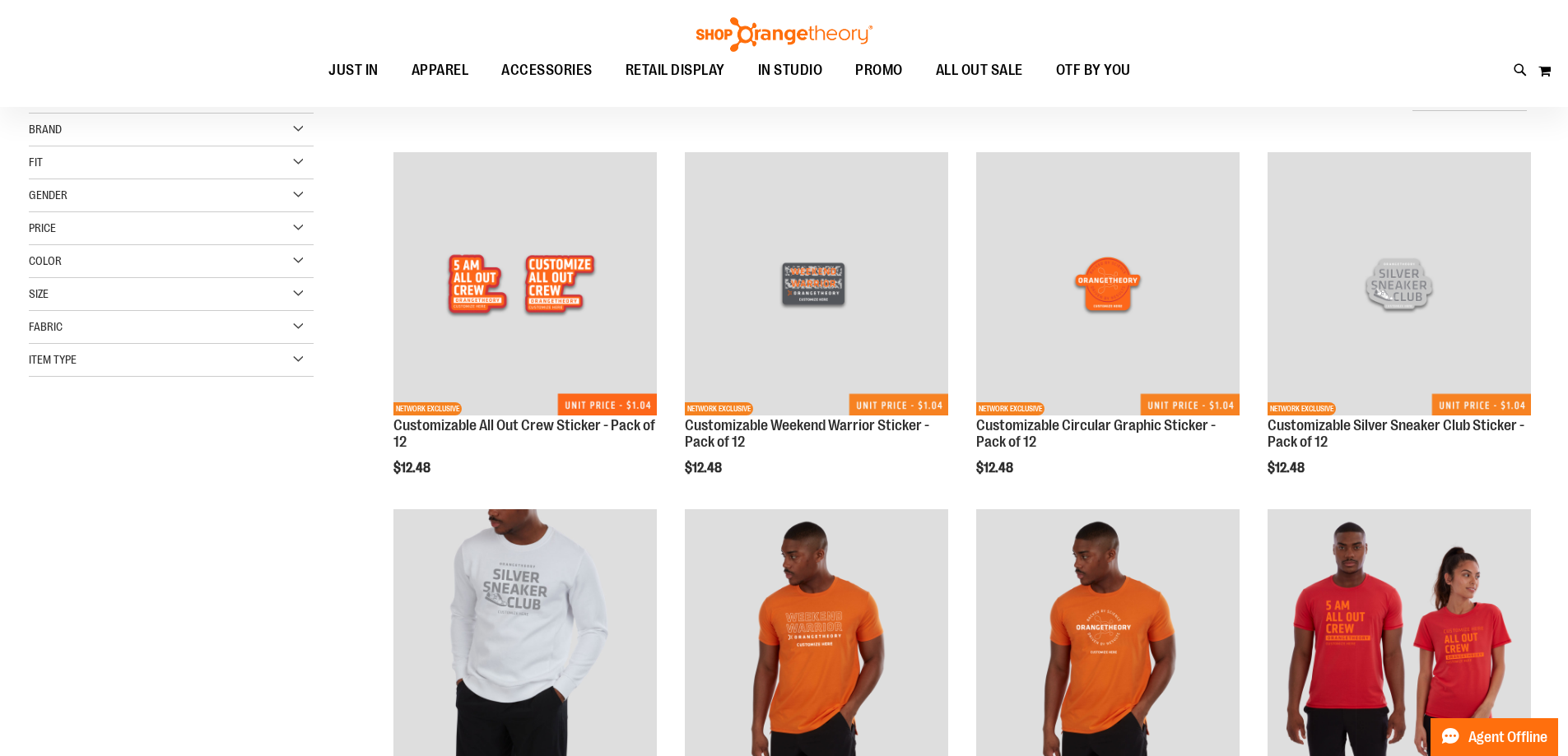 scroll, scrollTop: 0, scrollLeft: 0, axis: both 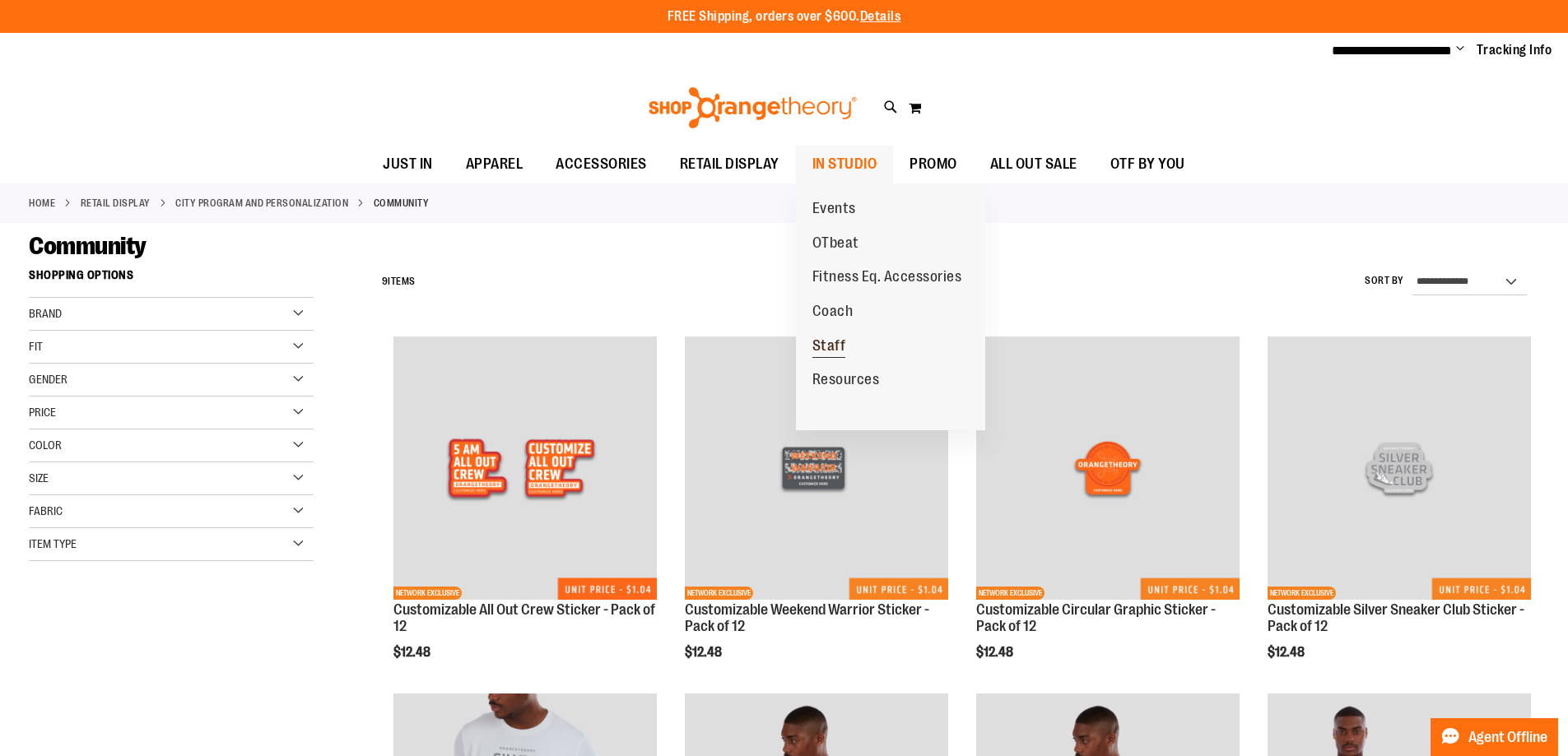 click on "Staff" at bounding box center (829, 347) 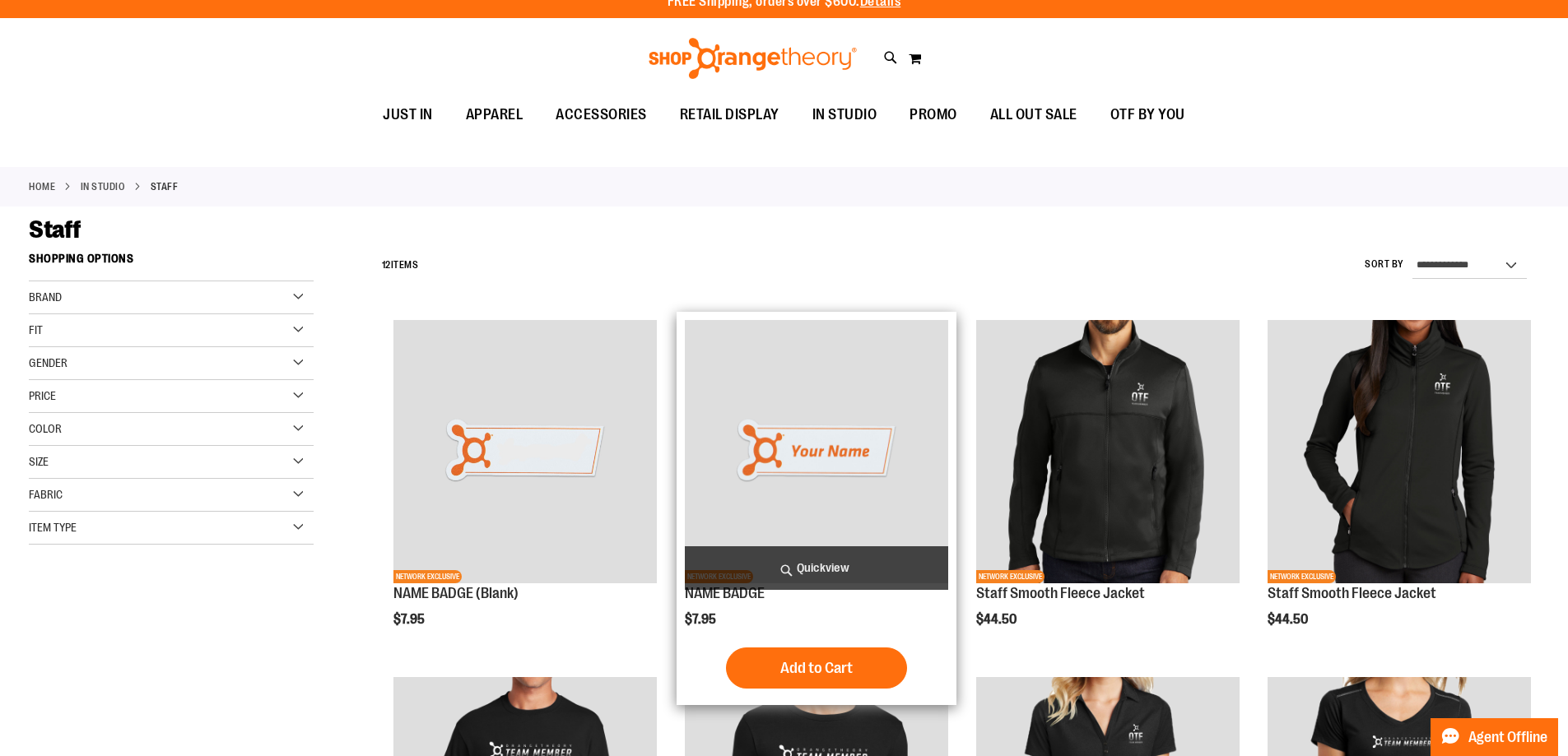 scroll, scrollTop: 0, scrollLeft: 0, axis: both 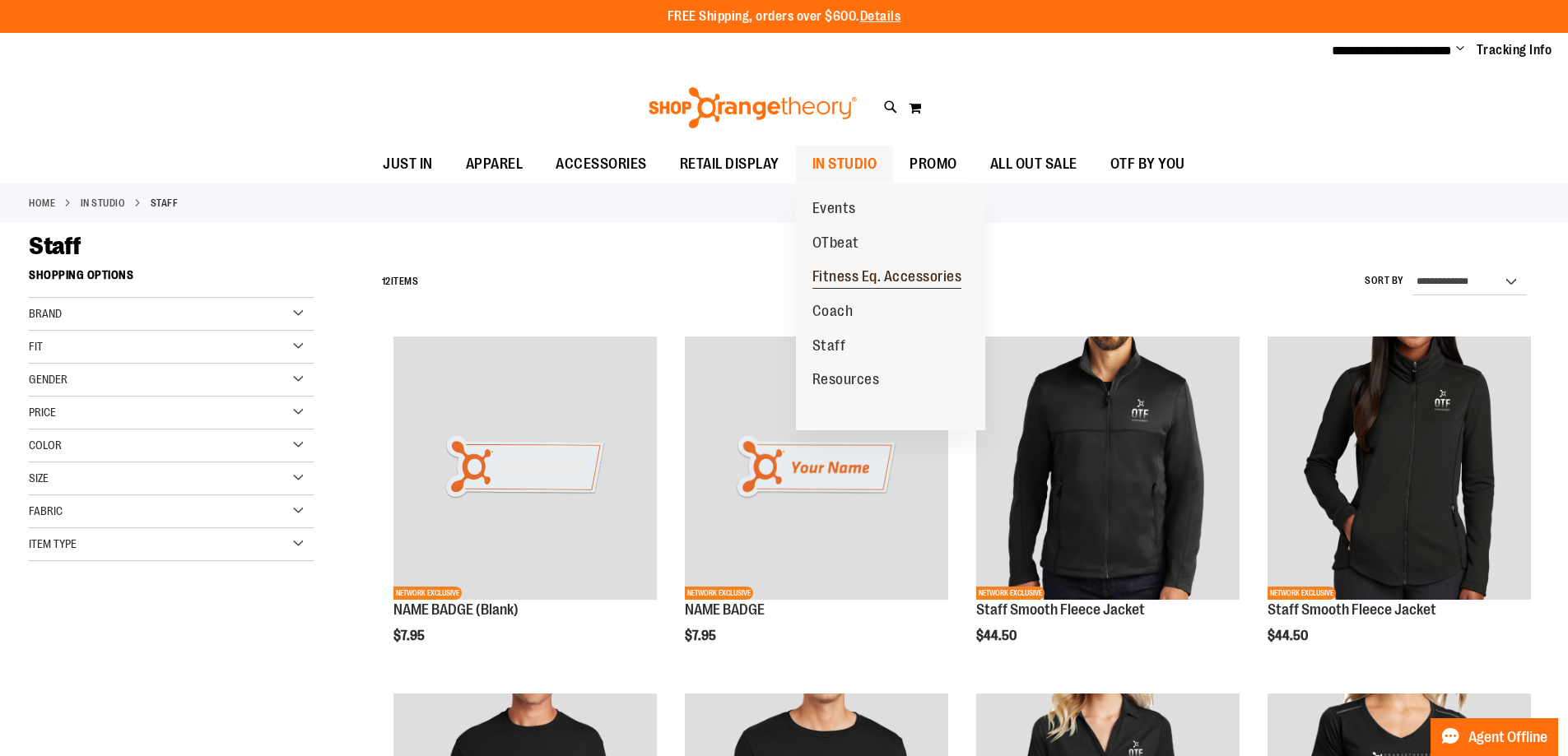 click on "Fitness Eq. Accessories" at bounding box center (887, 278) 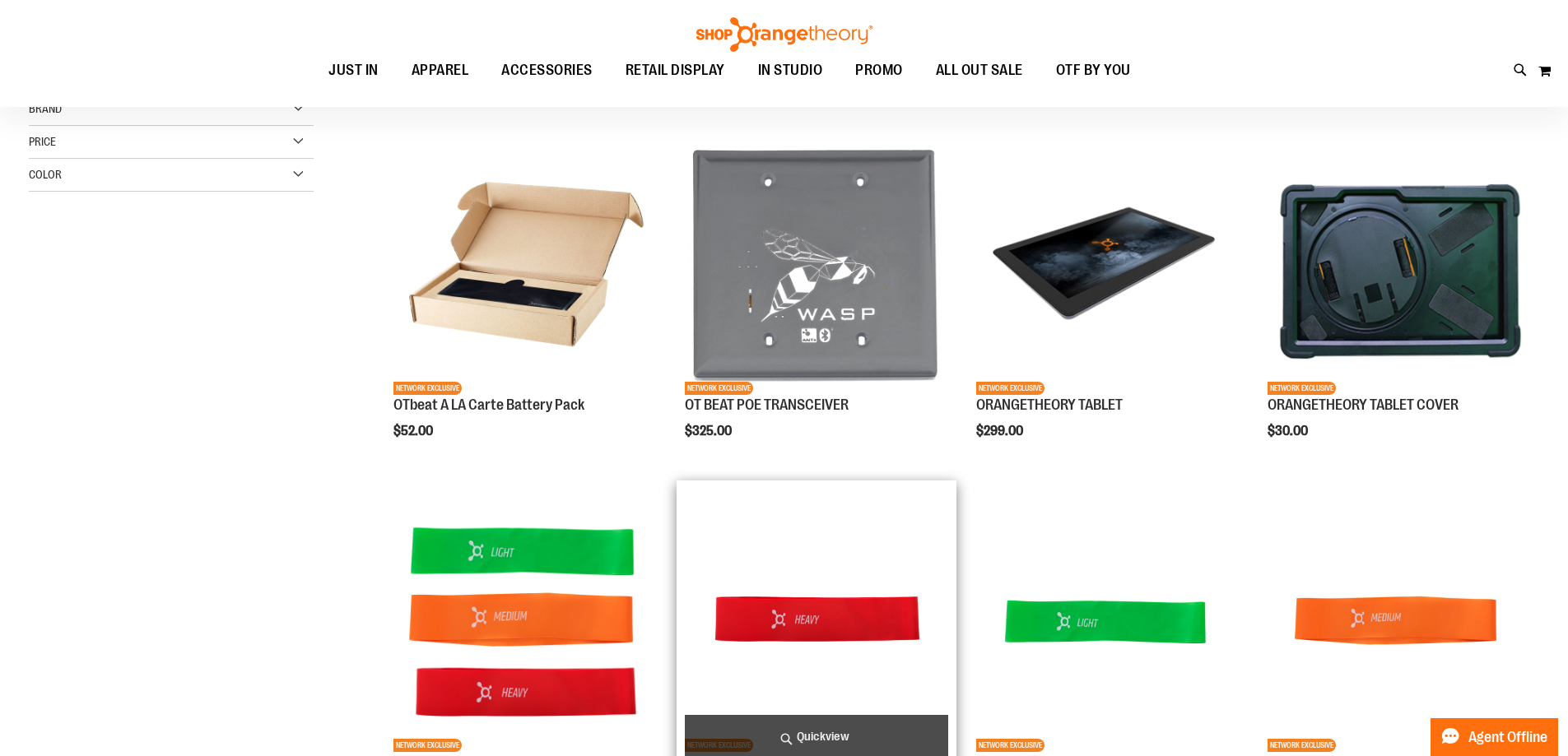 scroll, scrollTop: 40, scrollLeft: 0, axis: vertical 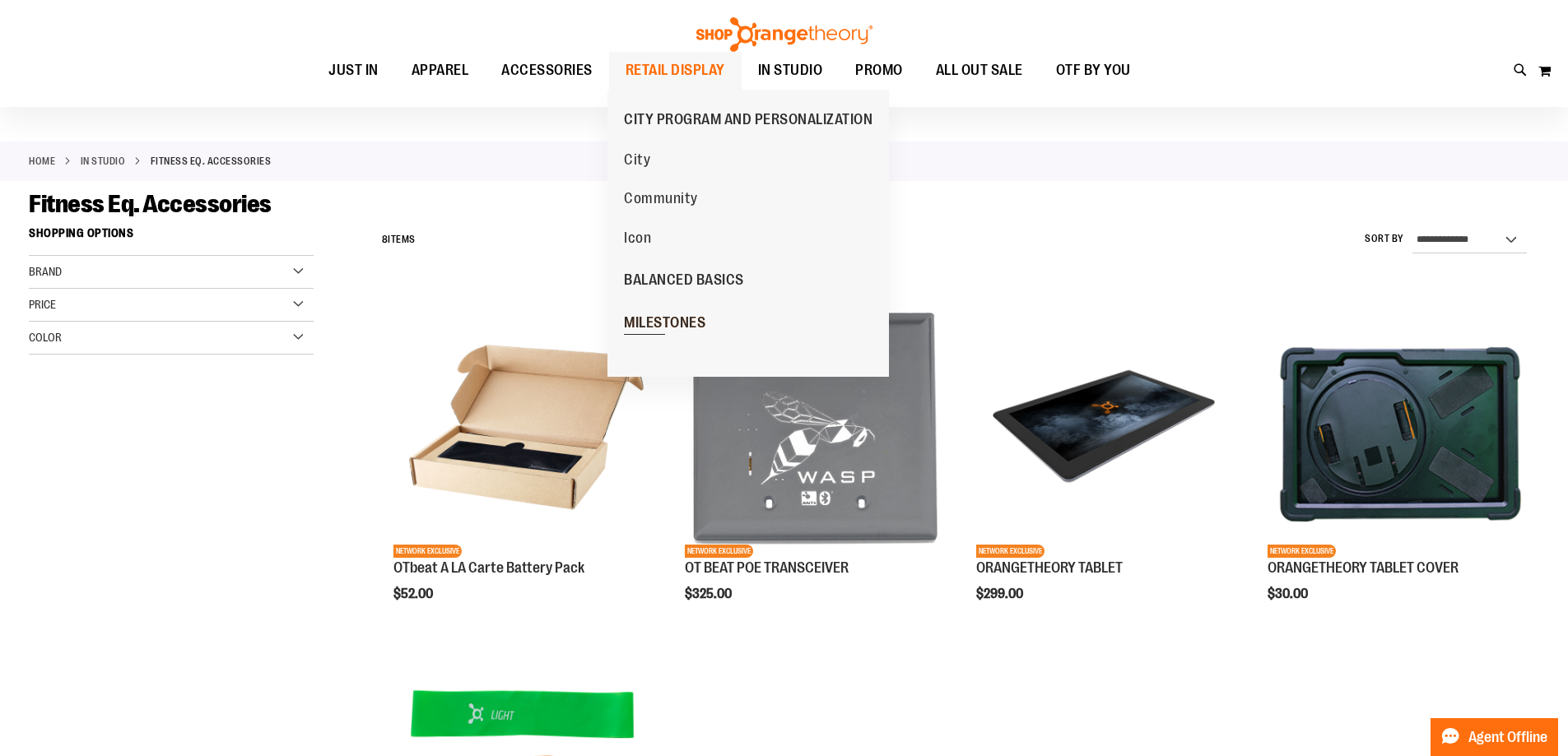 click on "MILESTONES" at bounding box center (664, 324) 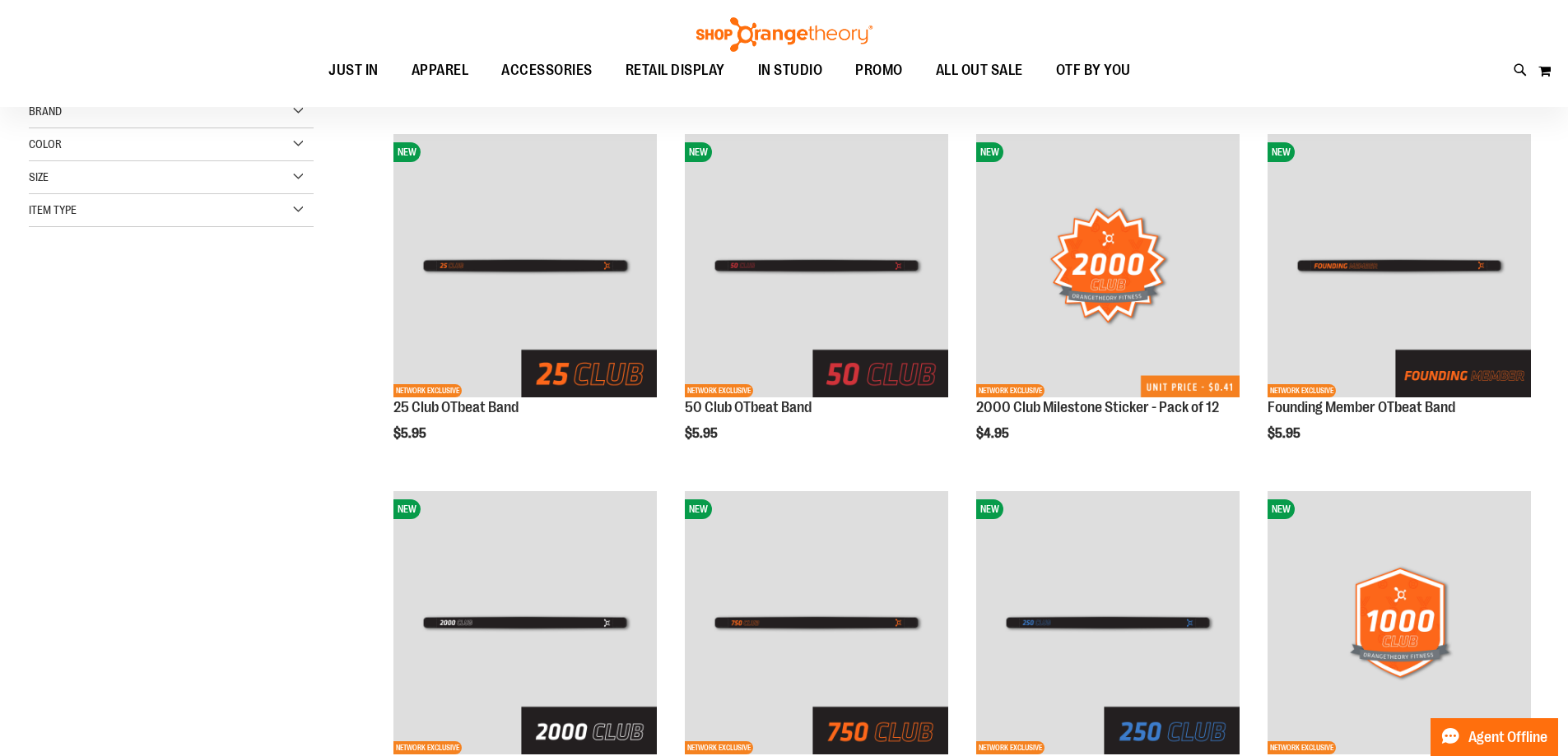 scroll, scrollTop: 246, scrollLeft: 0, axis: vertical 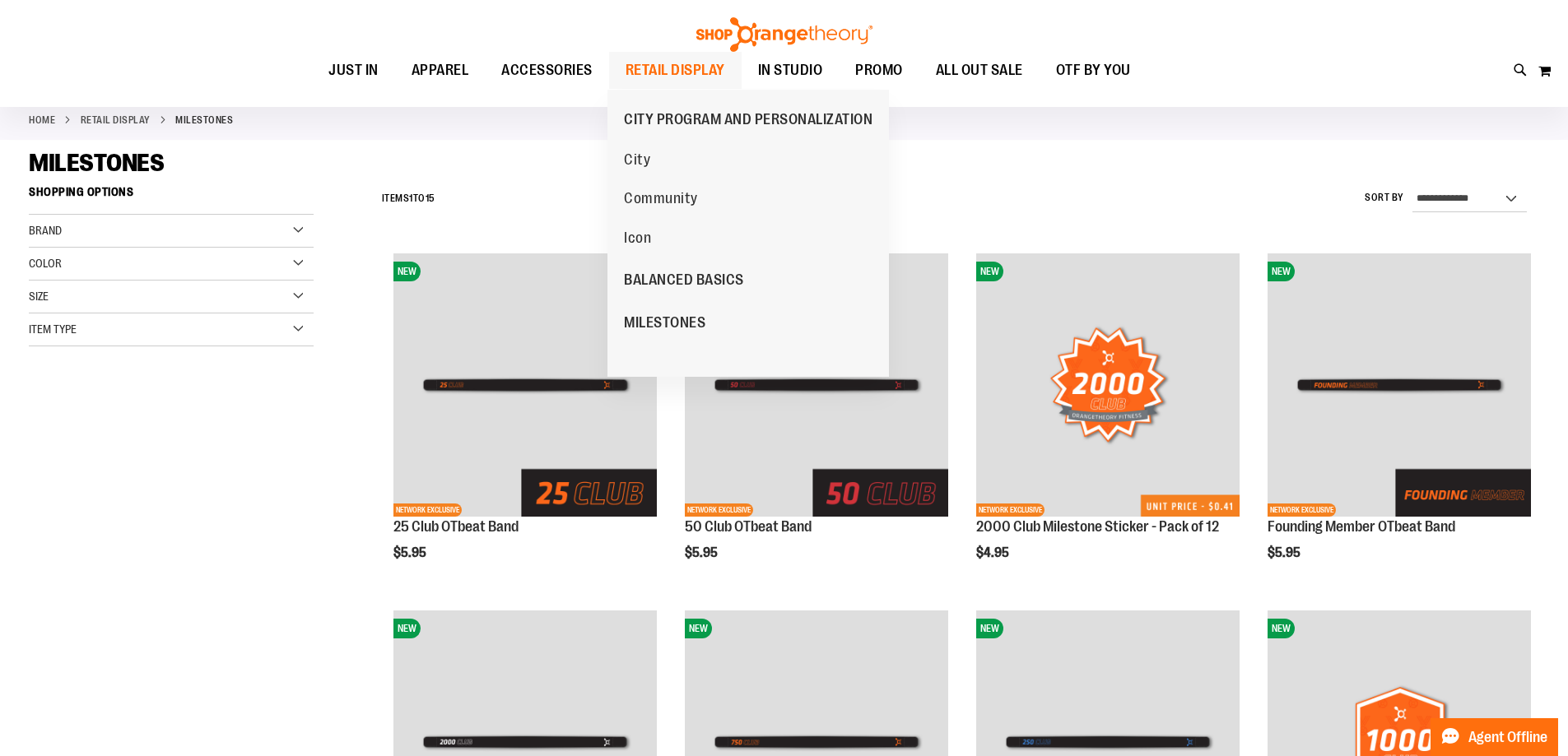 click on "City Community Icon" at bounding box center [702, 198] 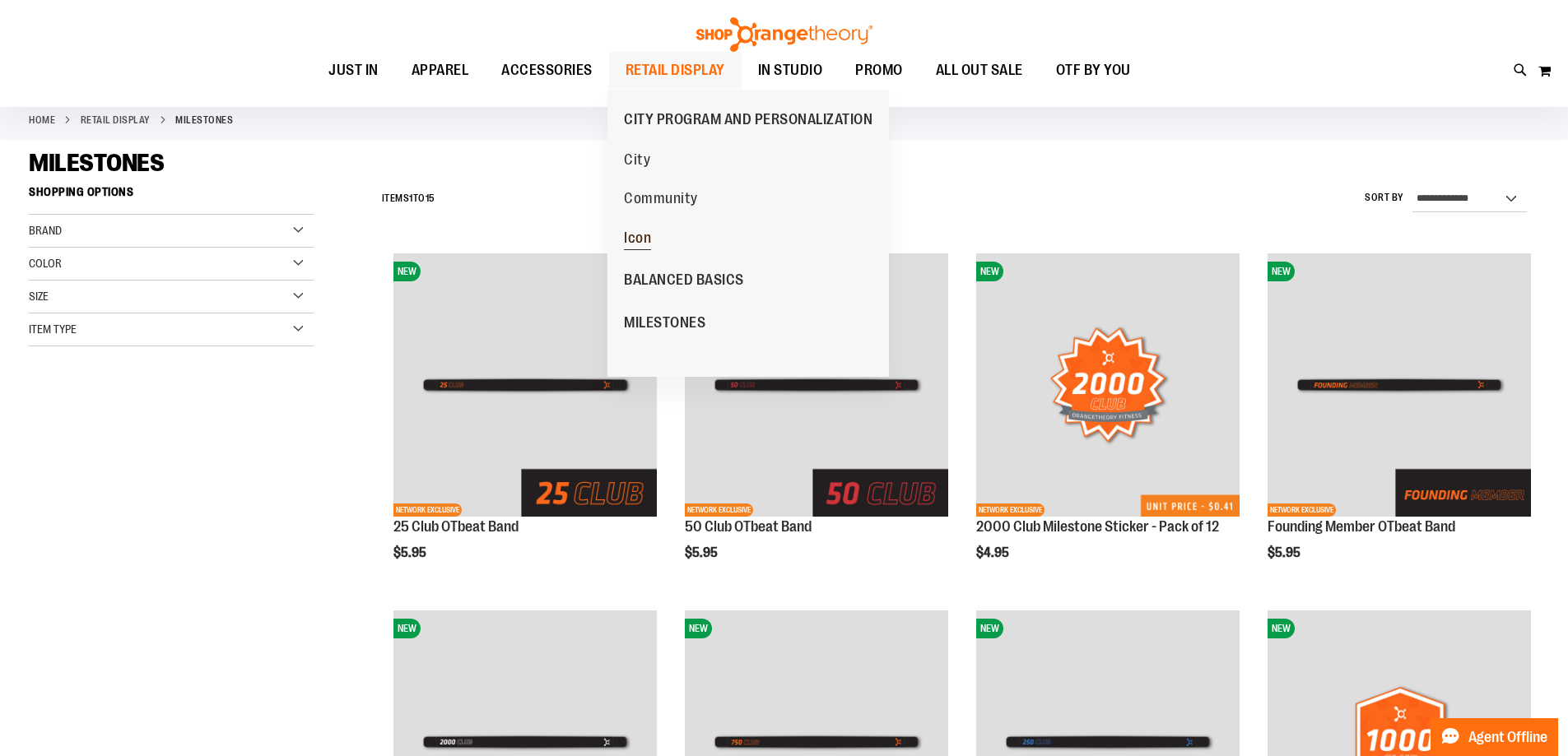 click on "Icon" at bounding box center [637, 238] 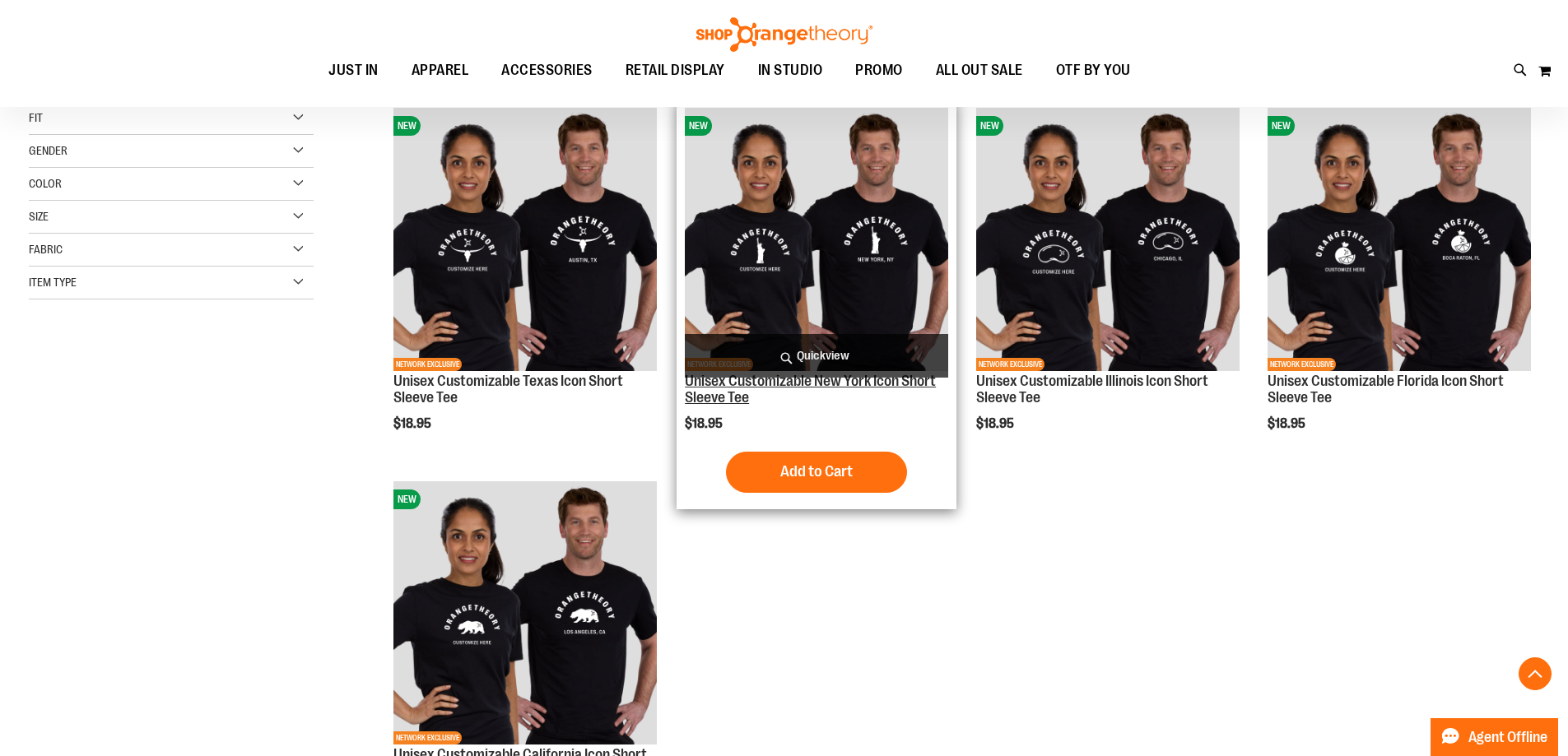 scroll, scrollTop: 0, scrollLeft: 0, axis: both 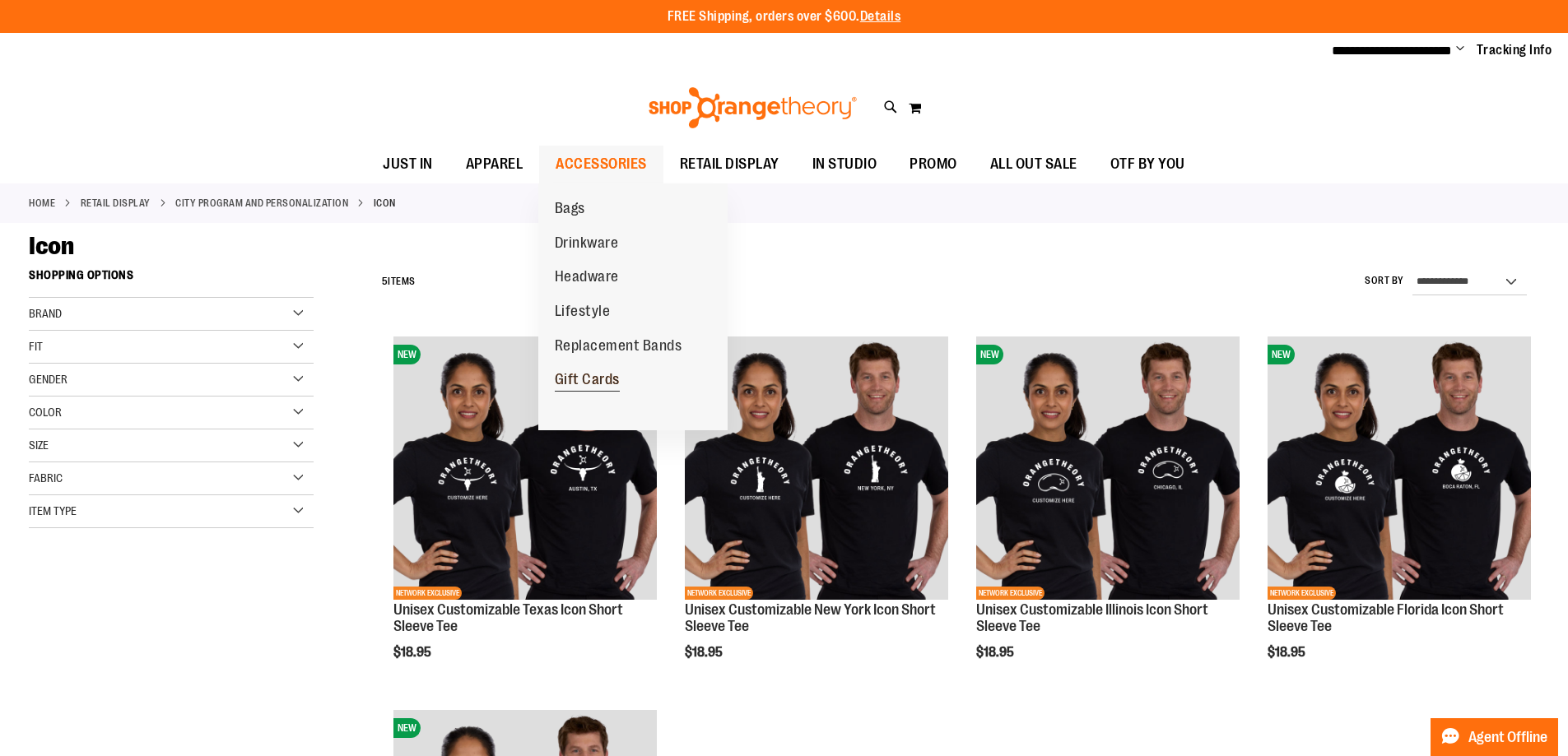 click on "Gift Cards" at bounding box center [587, 381] 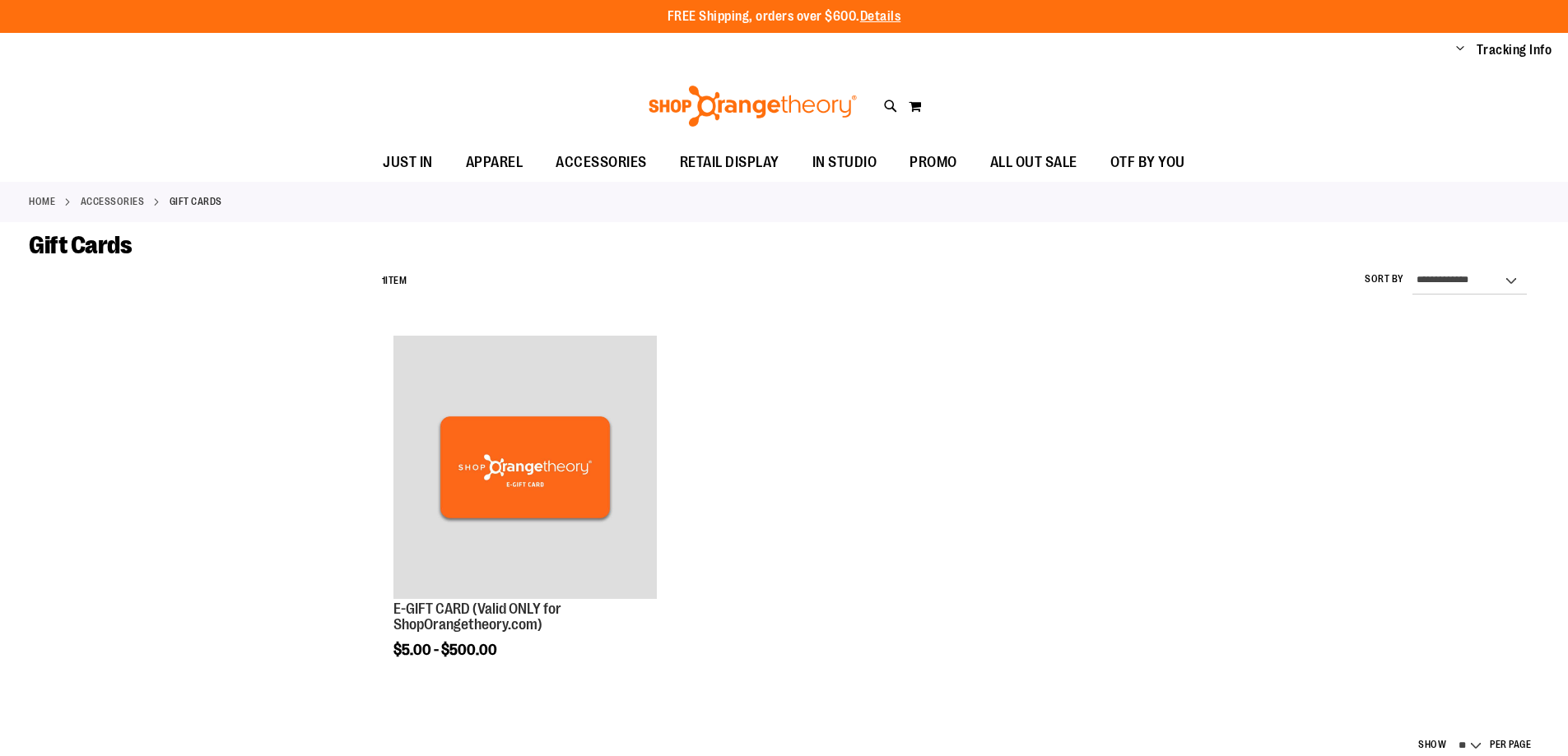 scroll, scrollTop: 0, scrollLeft: 0, axis: both 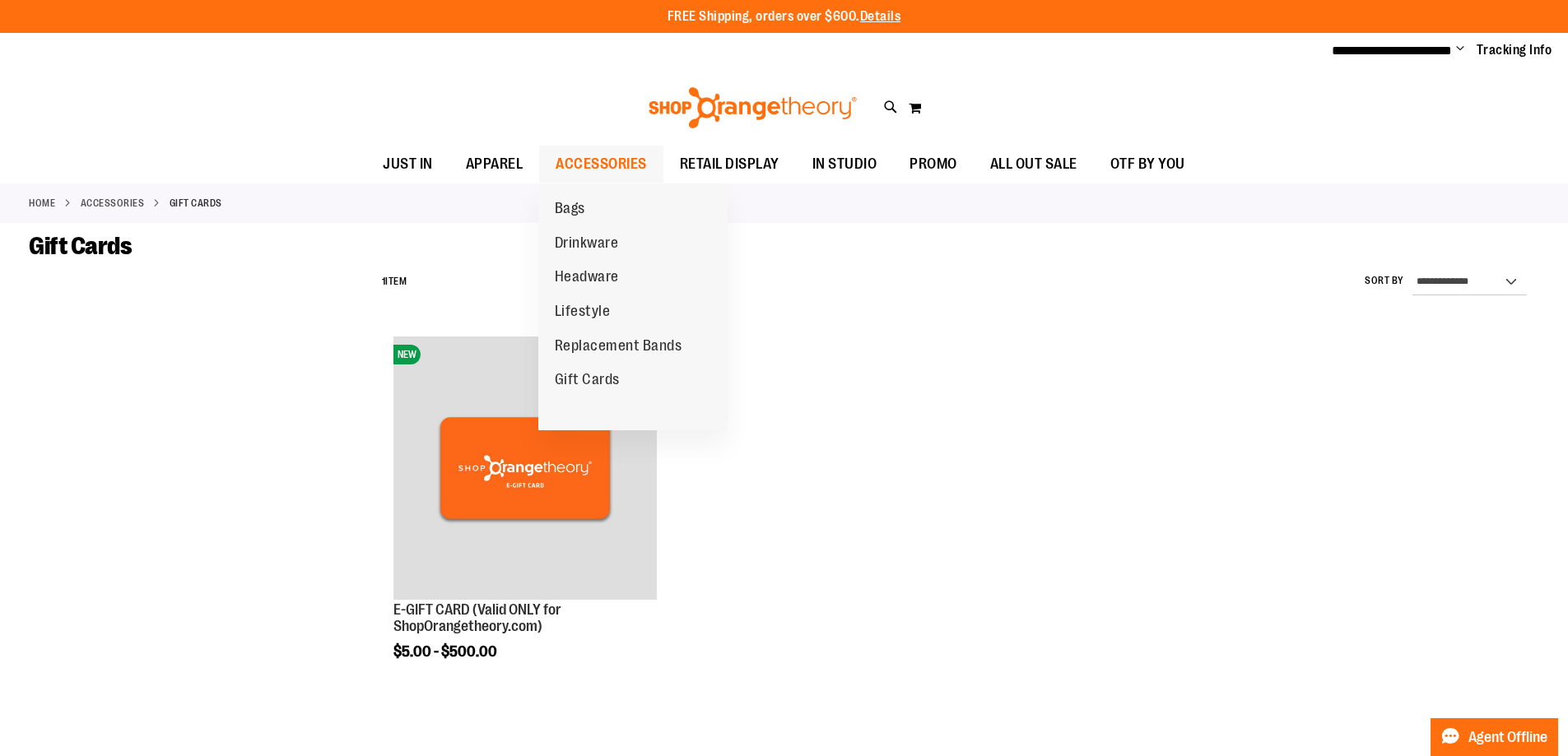 click on "ACCESSORIES" at bounding box center (601, 164) 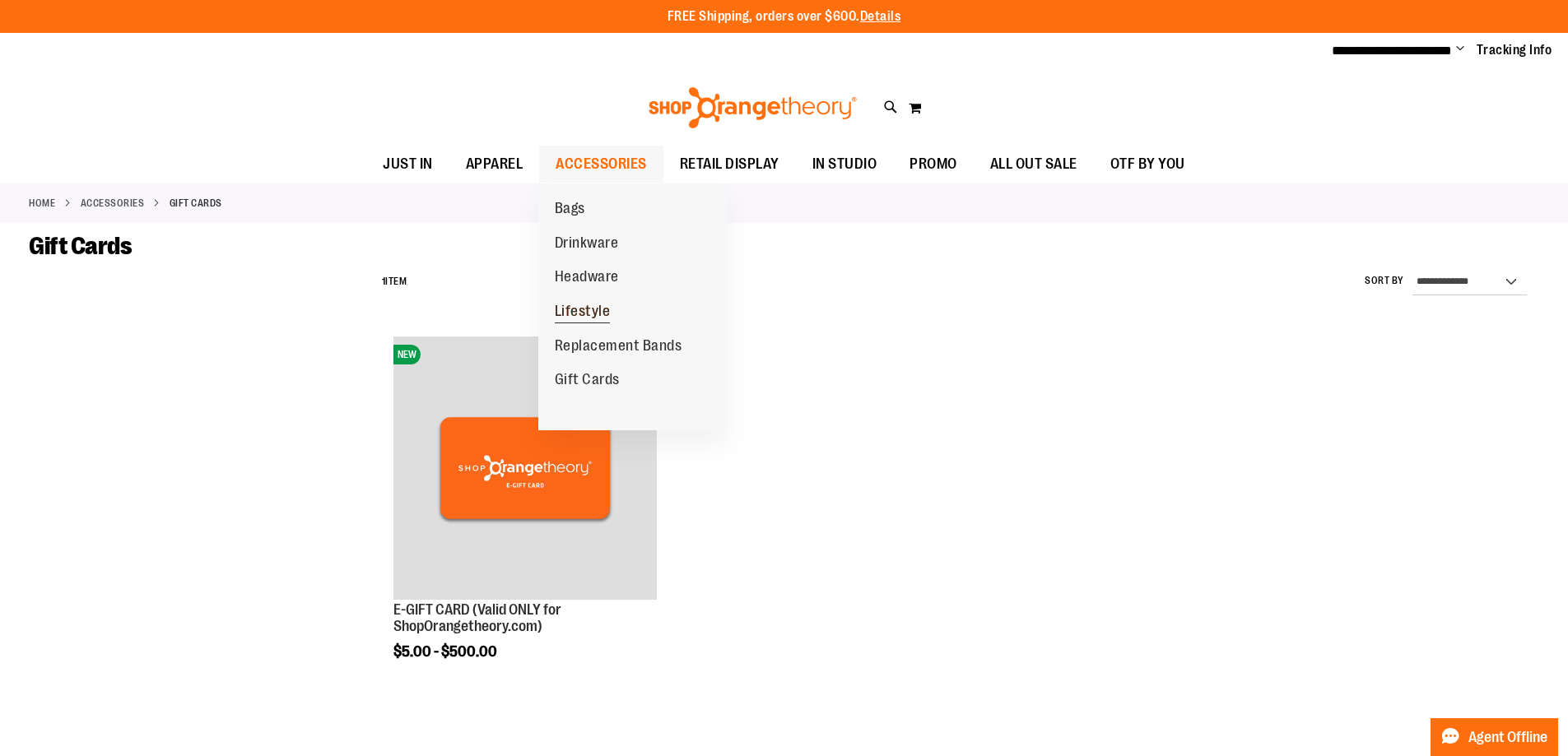 click on "Lifestyle" at bounding box center (583, 313) 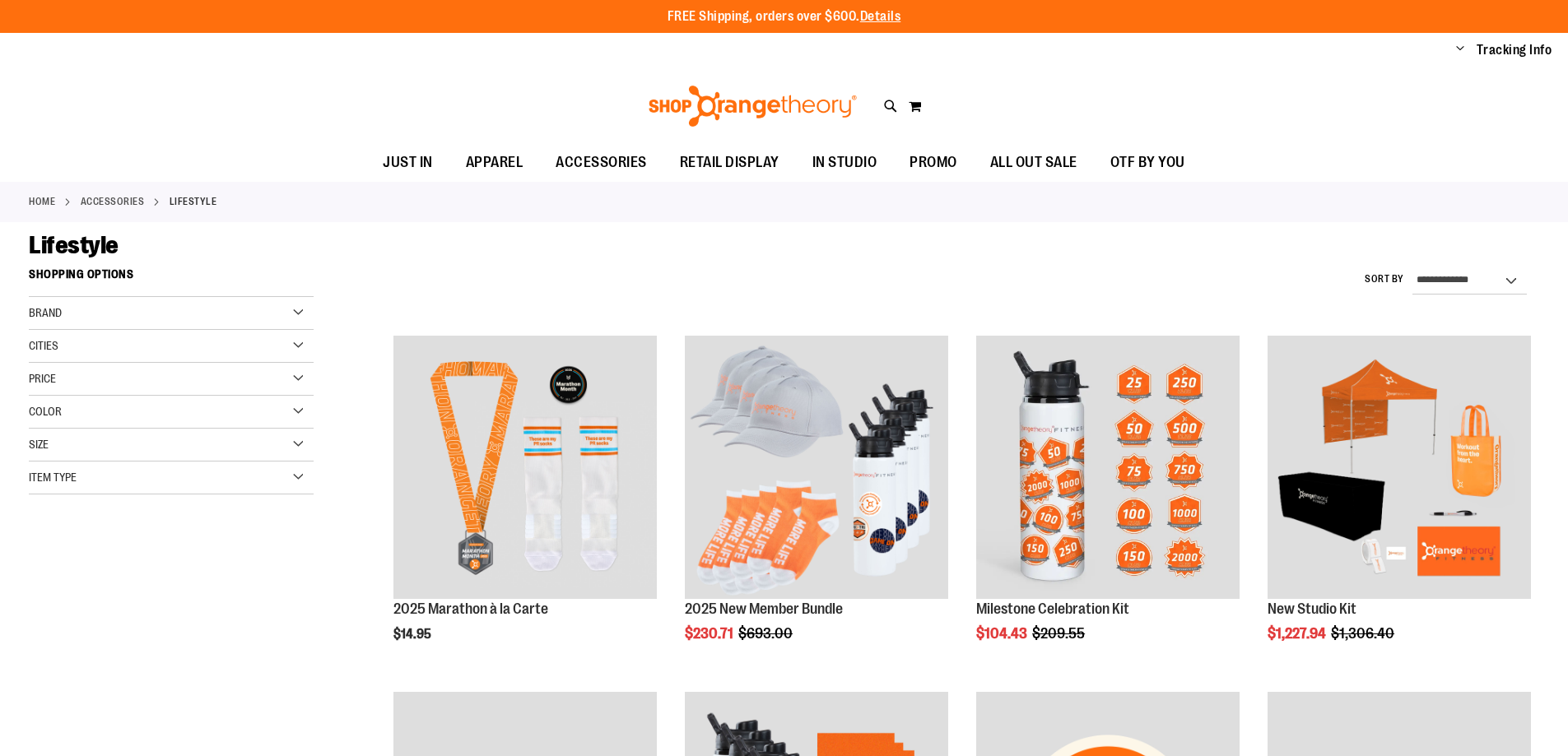 scroll, scrollTop: 0, scrollLeft: 0, axis: both 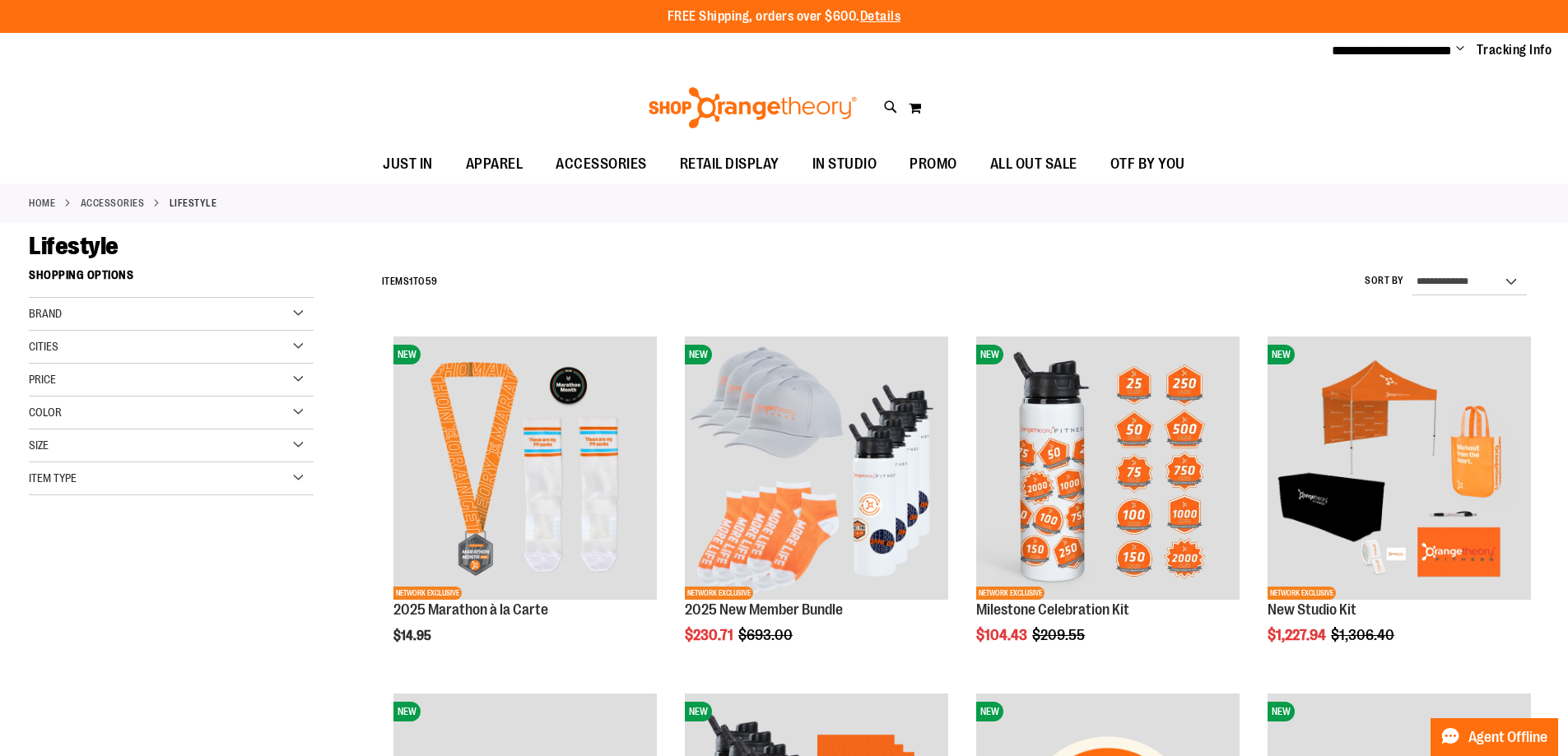 click on "**********" at bounding box center [784, 879] 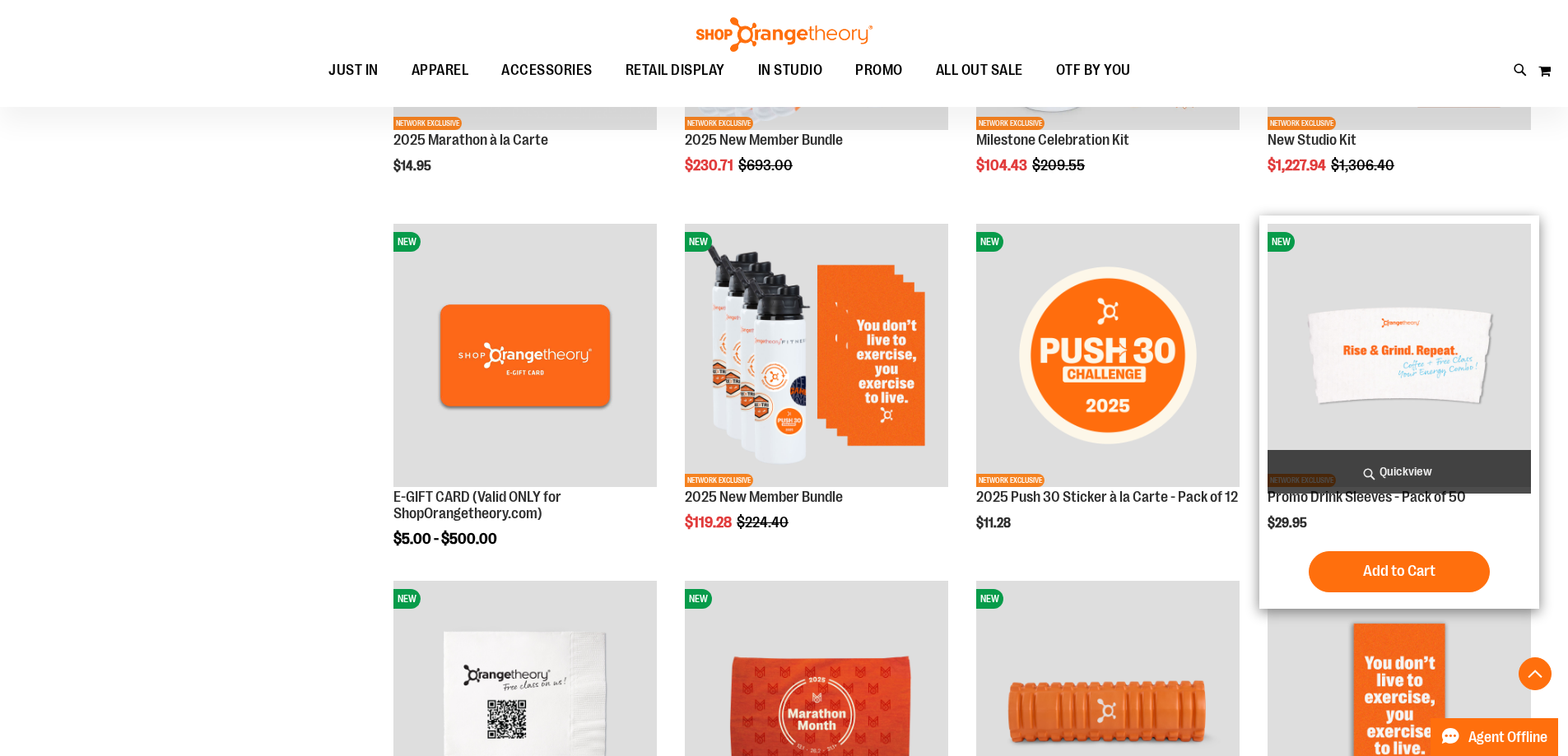 scroll, scrollTop: 493, scrollLeft: 0, axis: vertical 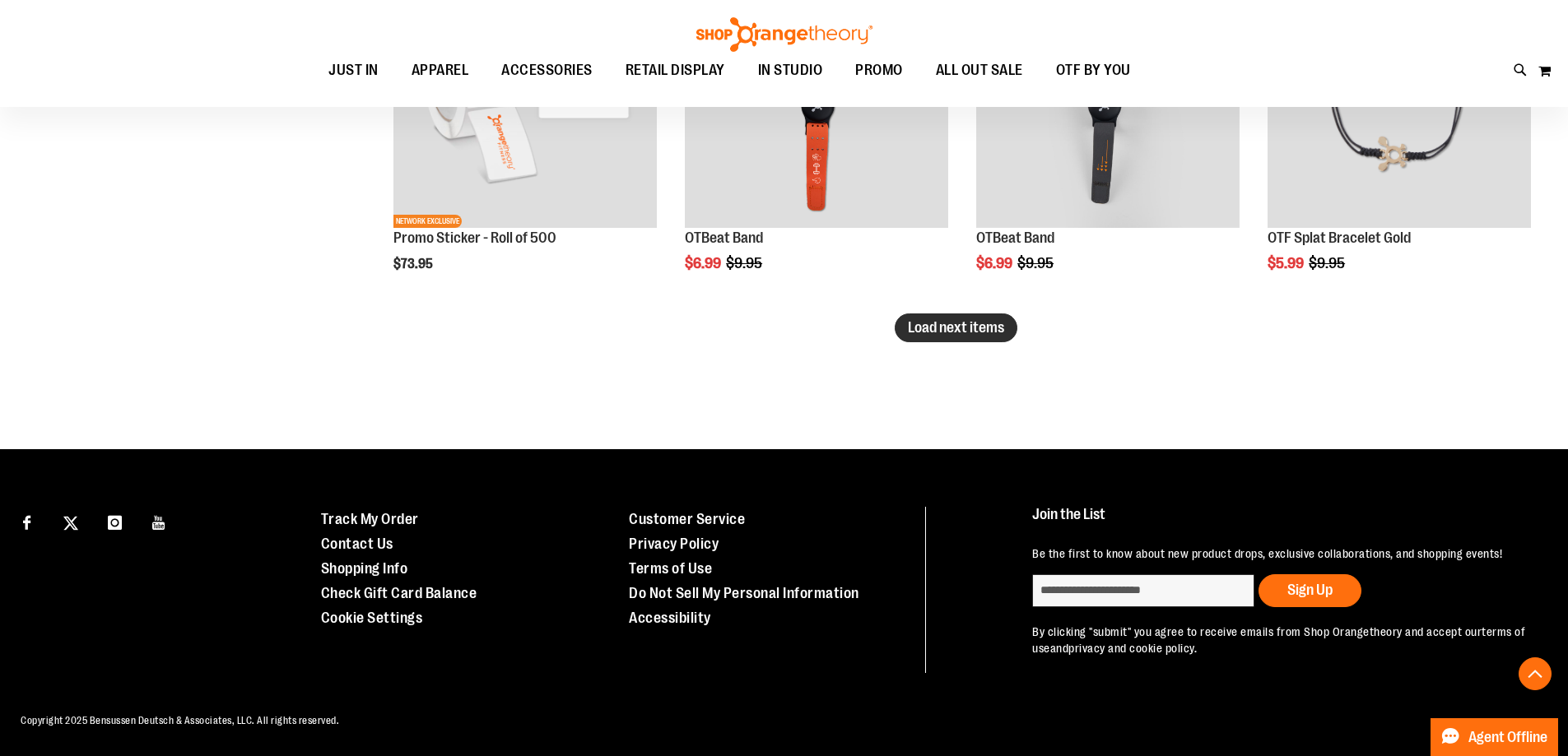 click on "Load next items" at bounding box center (956, 327) 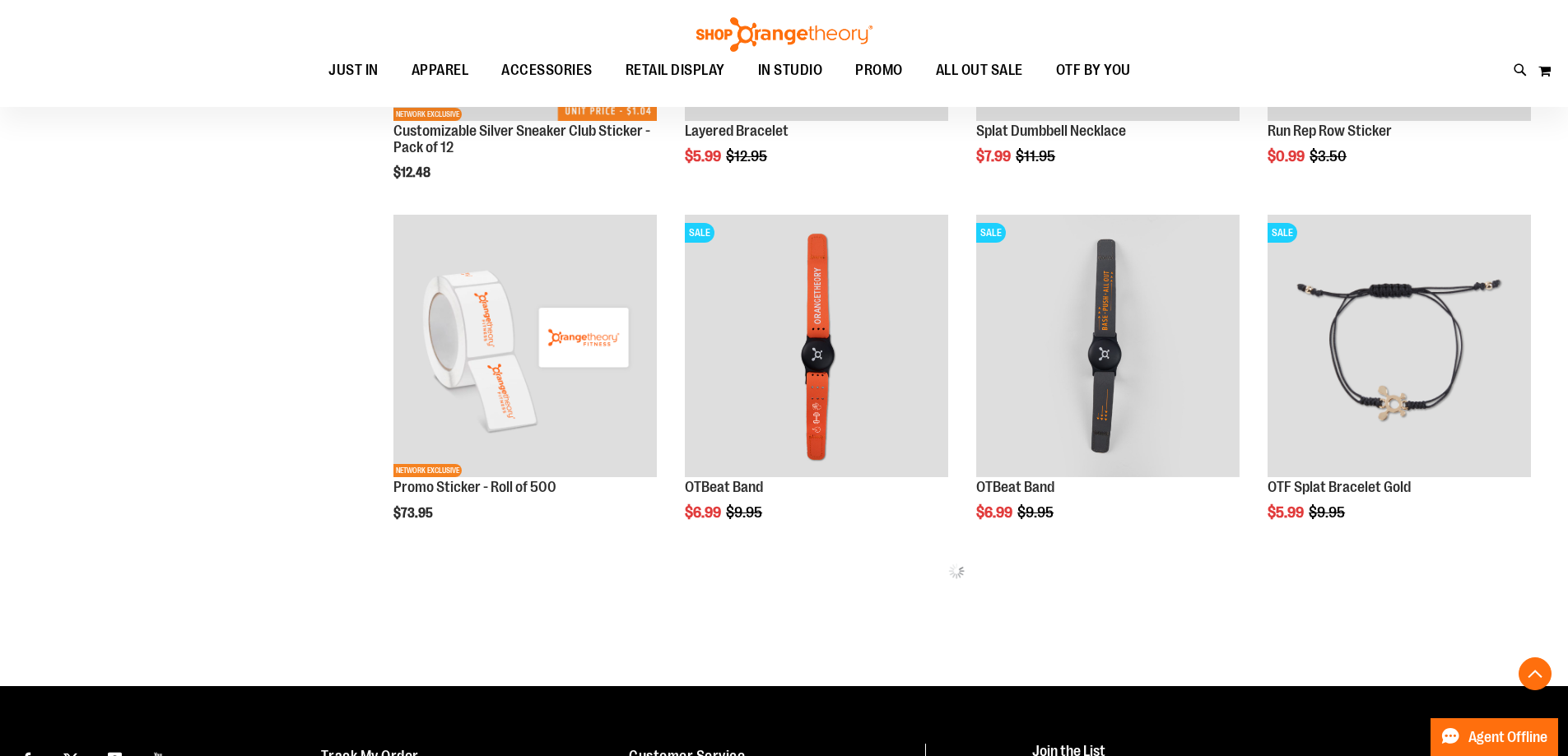 scroll, scrollTop: 2965, scrollLeft: 0, axis: vertical 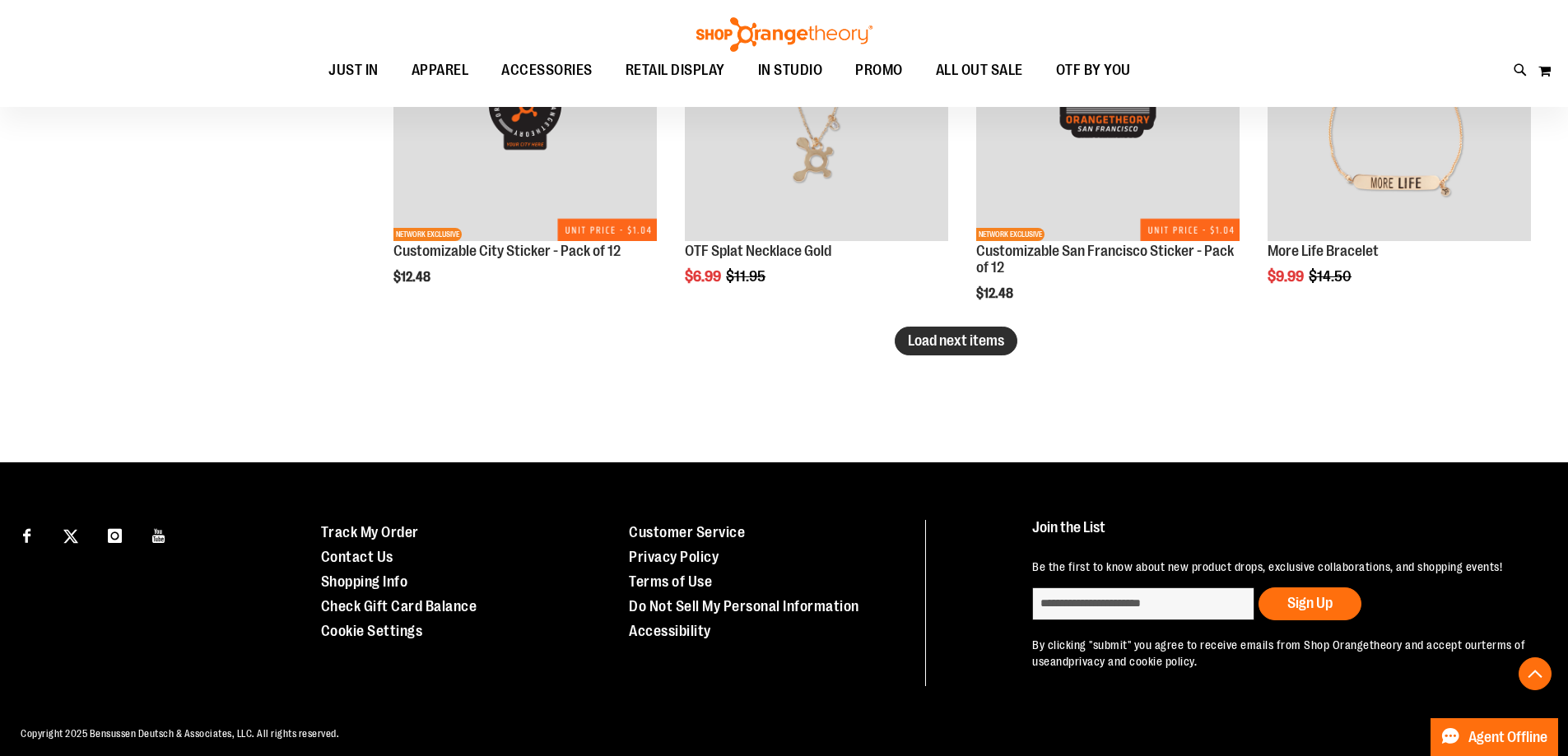 click on "Load next items" at bounding box center [956, 341] 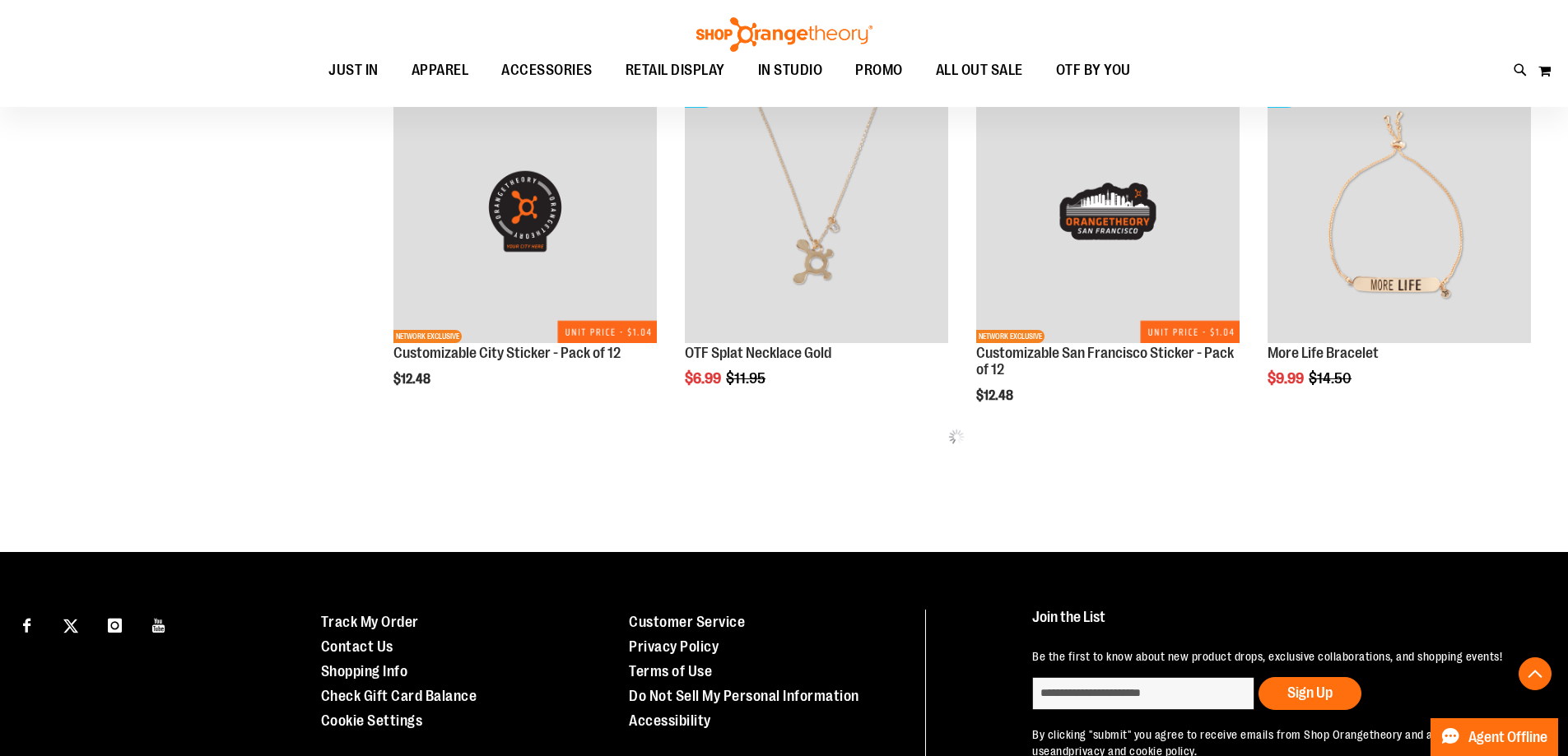 scroll, scrollTop: 4034, scrollLeft: 0, axis: vertical 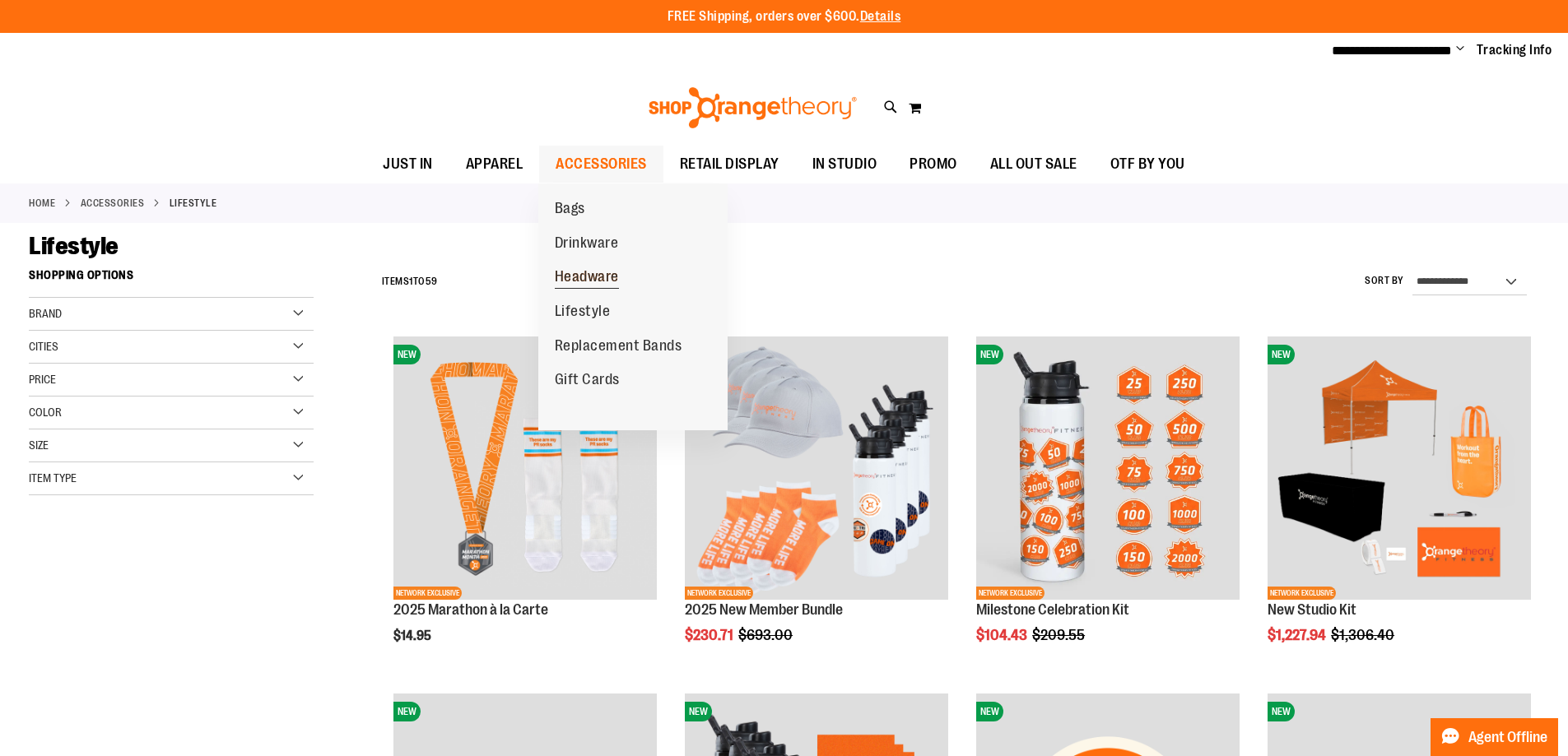click on "Headware" at bounding box center (587, 278) 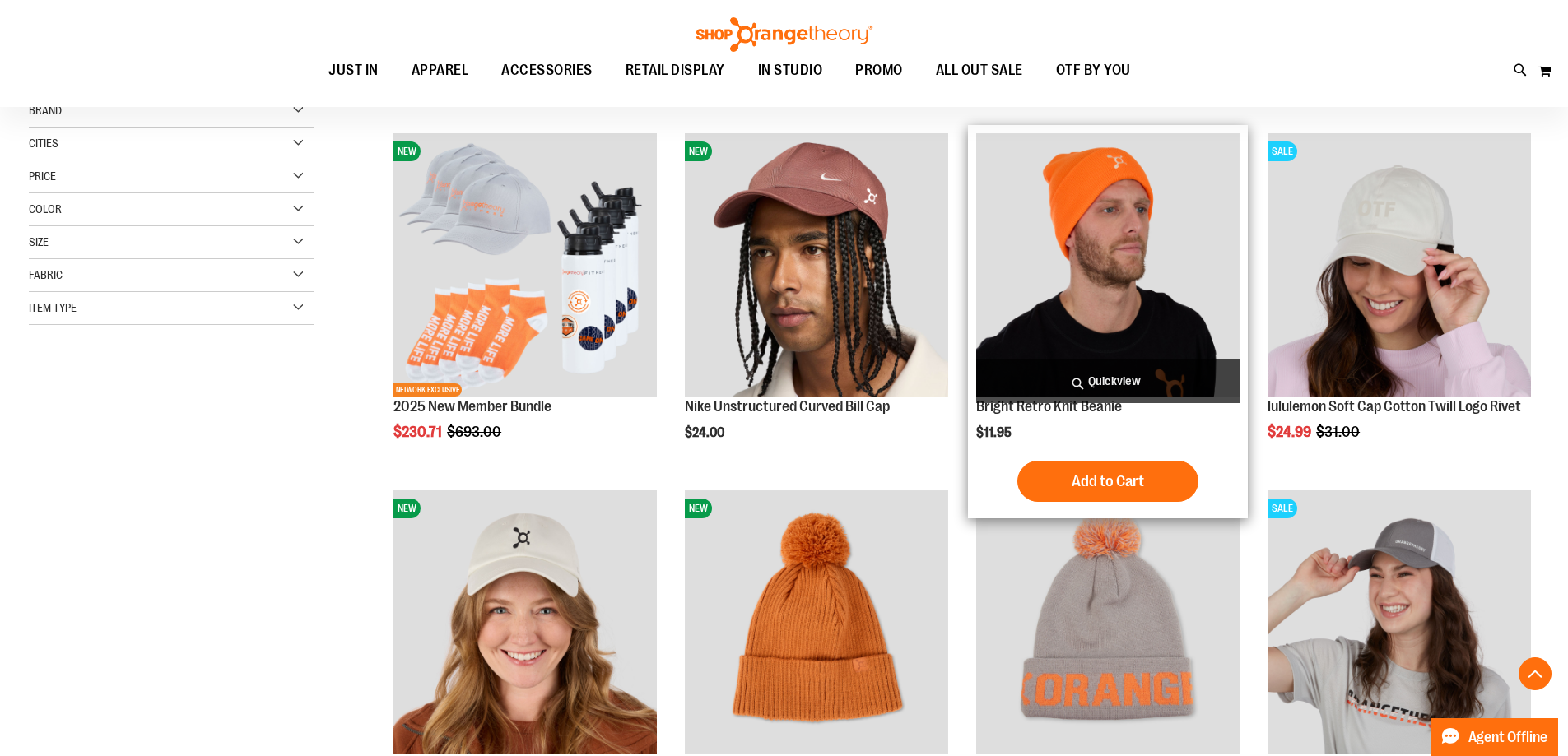 scroll, scrollTop: 328, scrollLeft: 0, axis: vertical 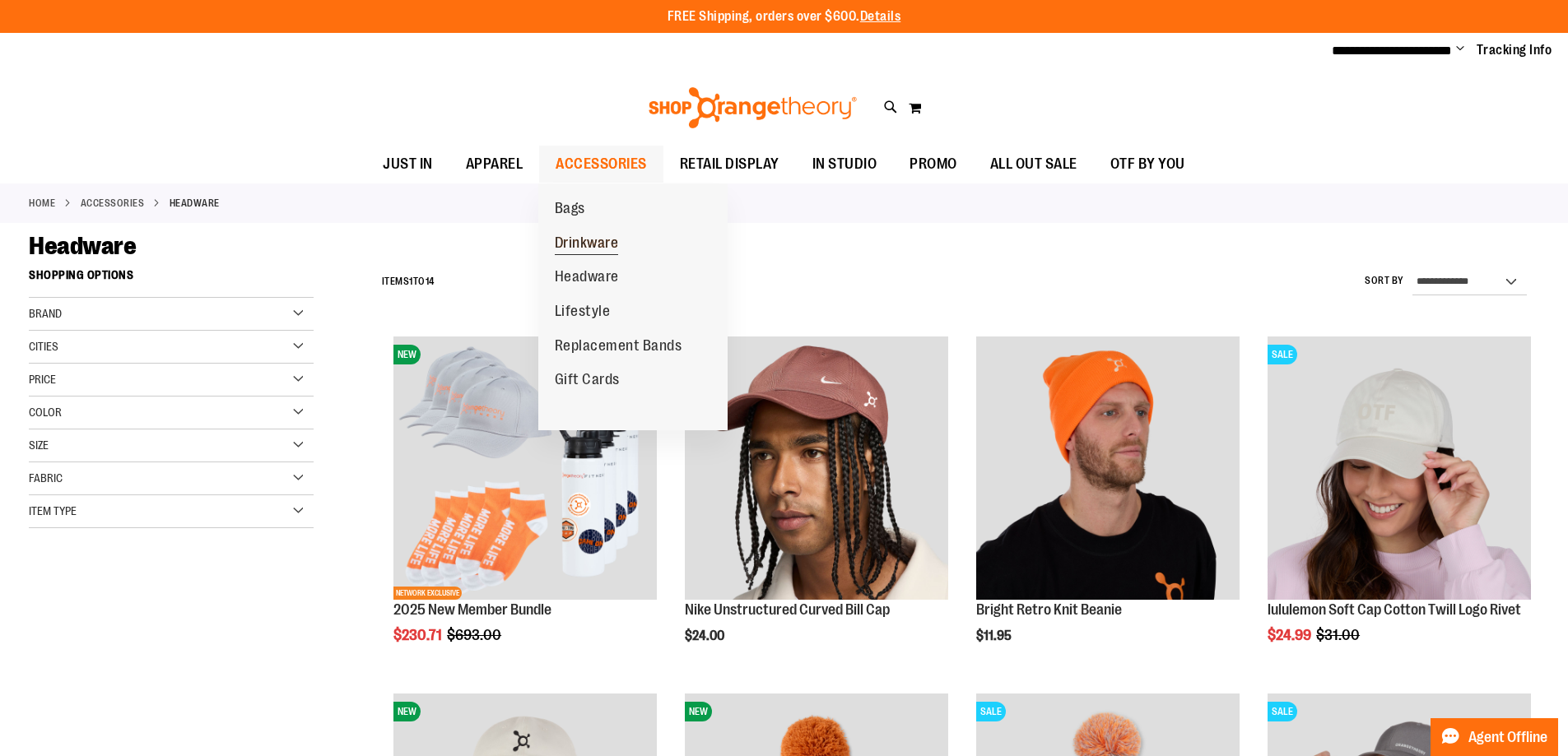 click on "Drinkware" at bounding box center (587, 244) 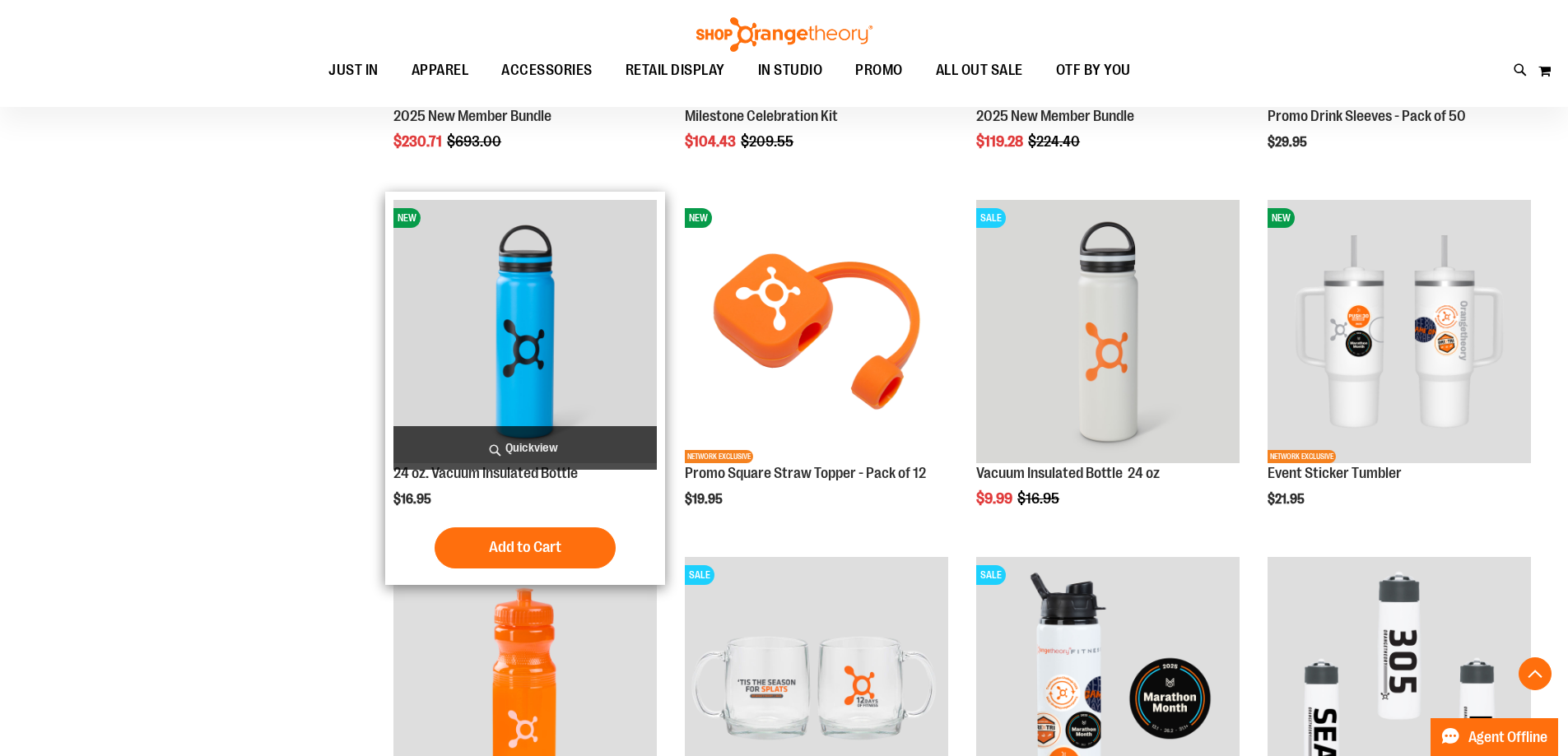 scroll, scrollTop: 493, scrollLeft: 0, axis: vertical 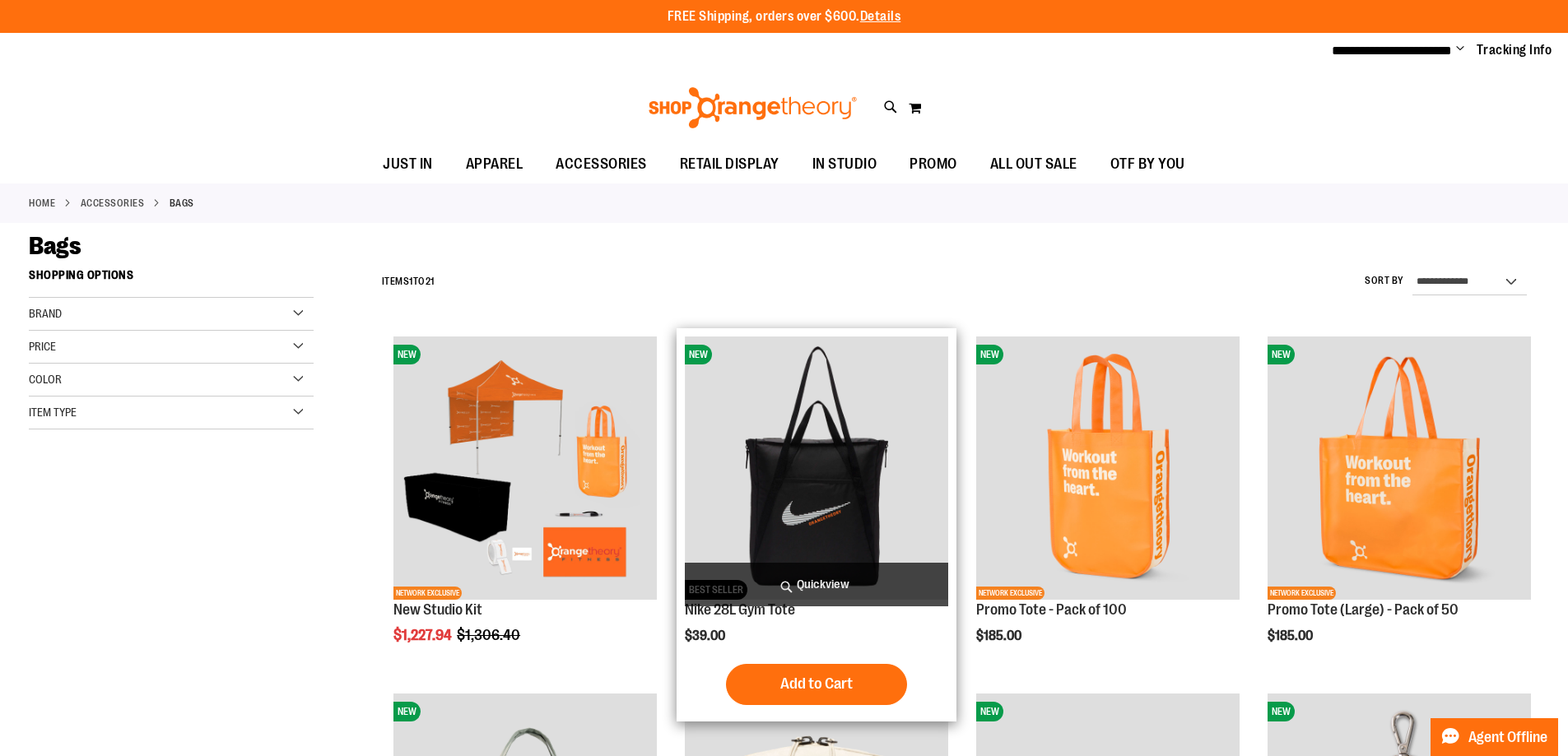 click at bounding box center [817, 468] 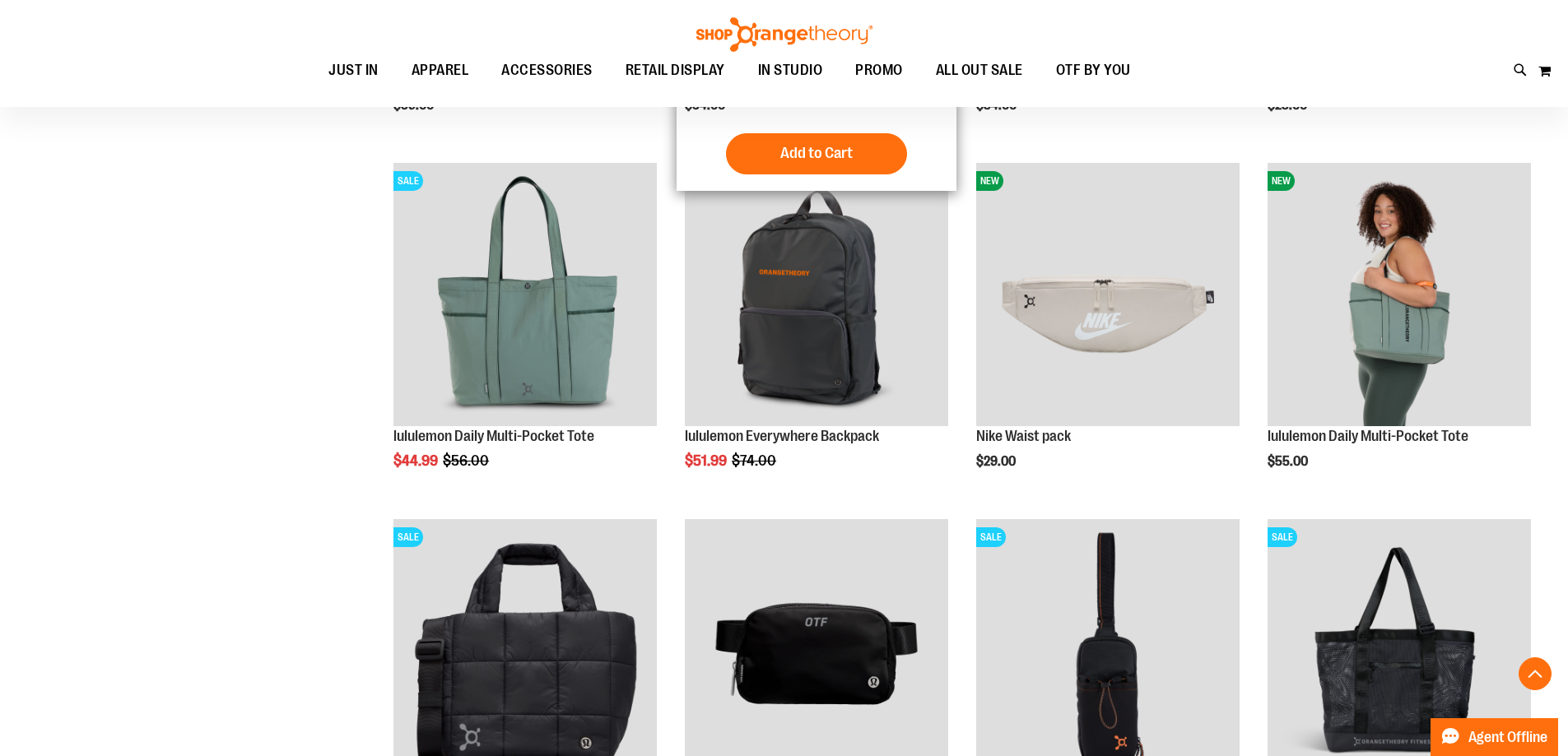 scroll, scrollTop: 904, scrollLeft: 0, axis: vertical 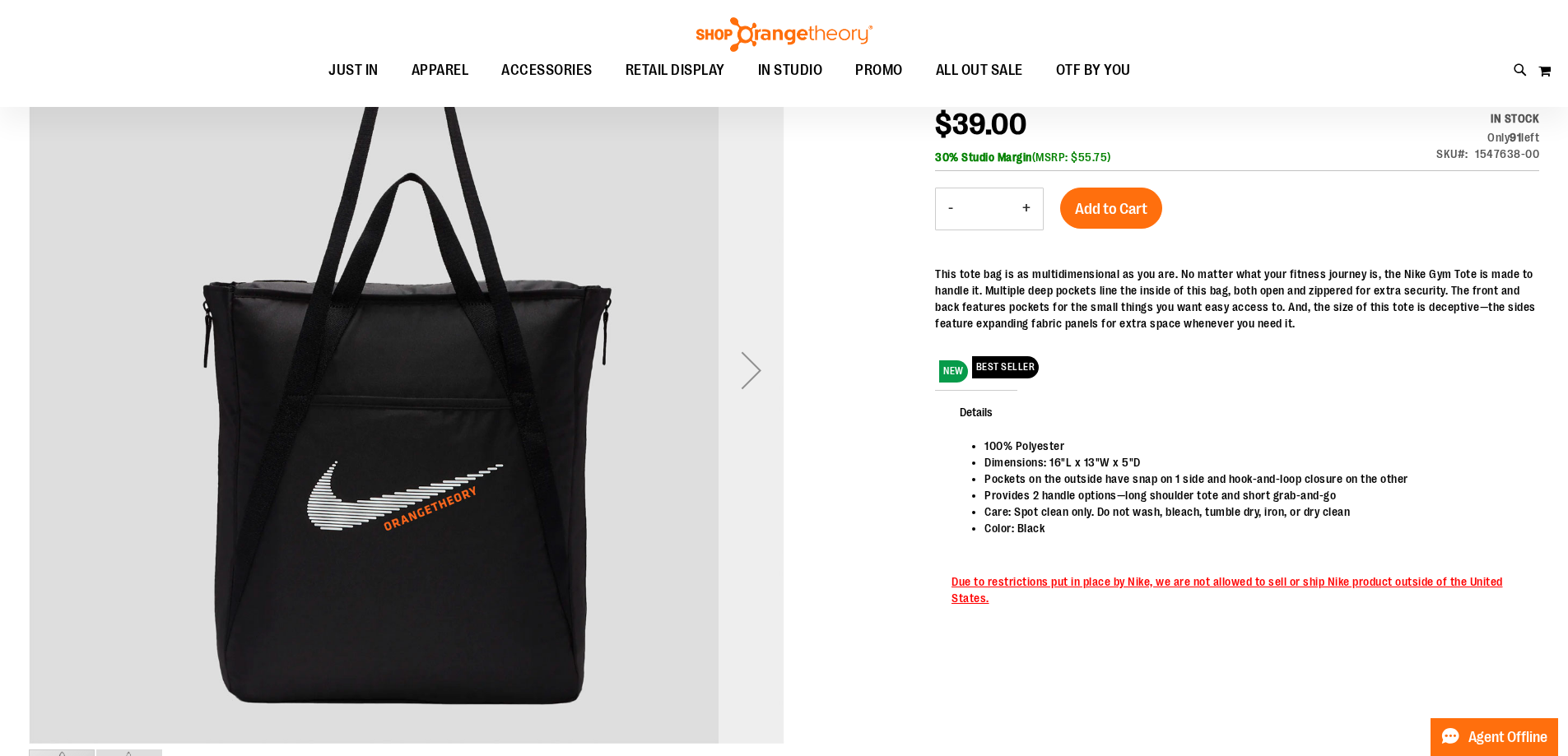 click at bounding box center [751, 370] 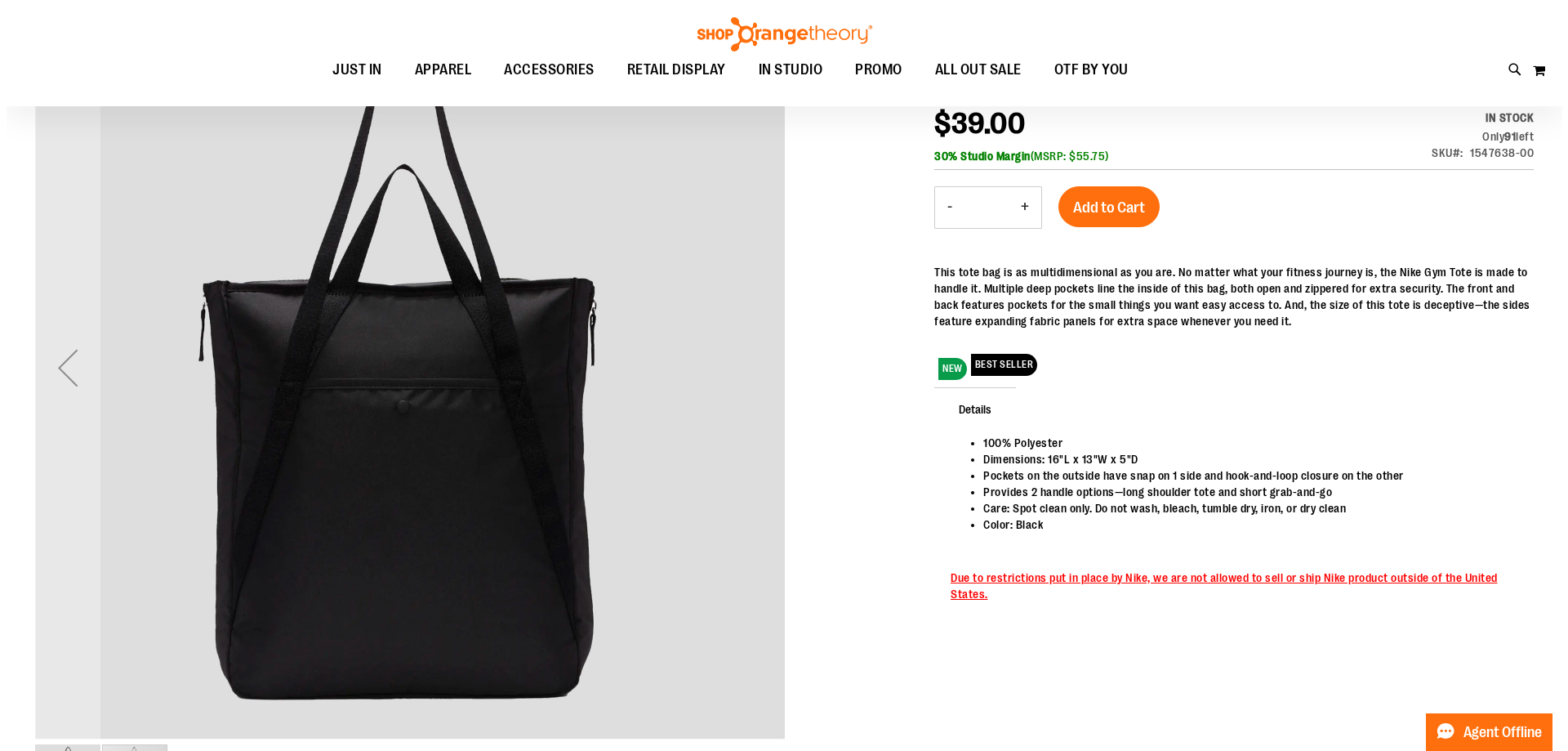 scroll, scrollTop: 0, scrollLeft: 0, axis: both 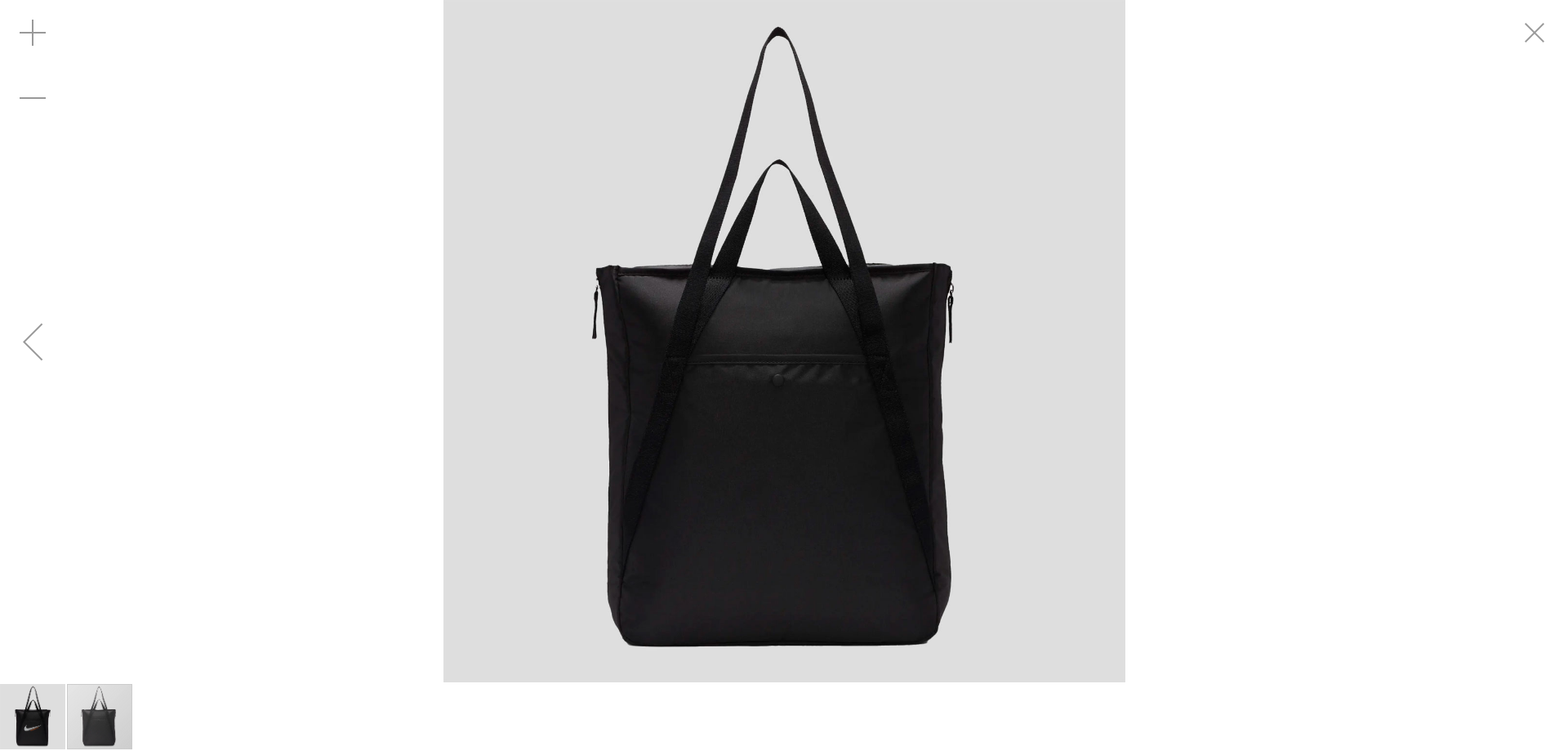 click at bounding box center [784, 341] 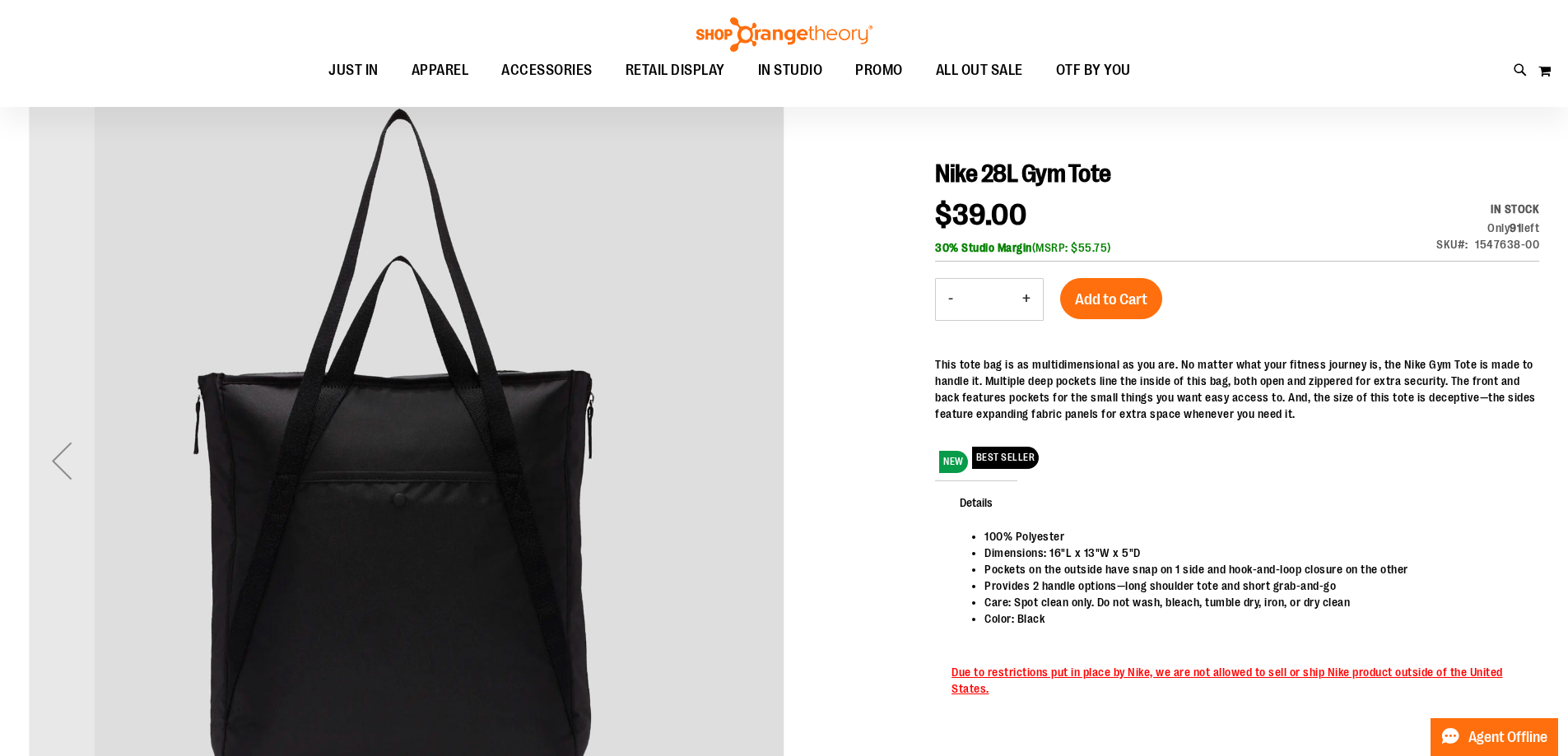 scroll, scrollTop: 0, scrollLeft: 0, axis: both 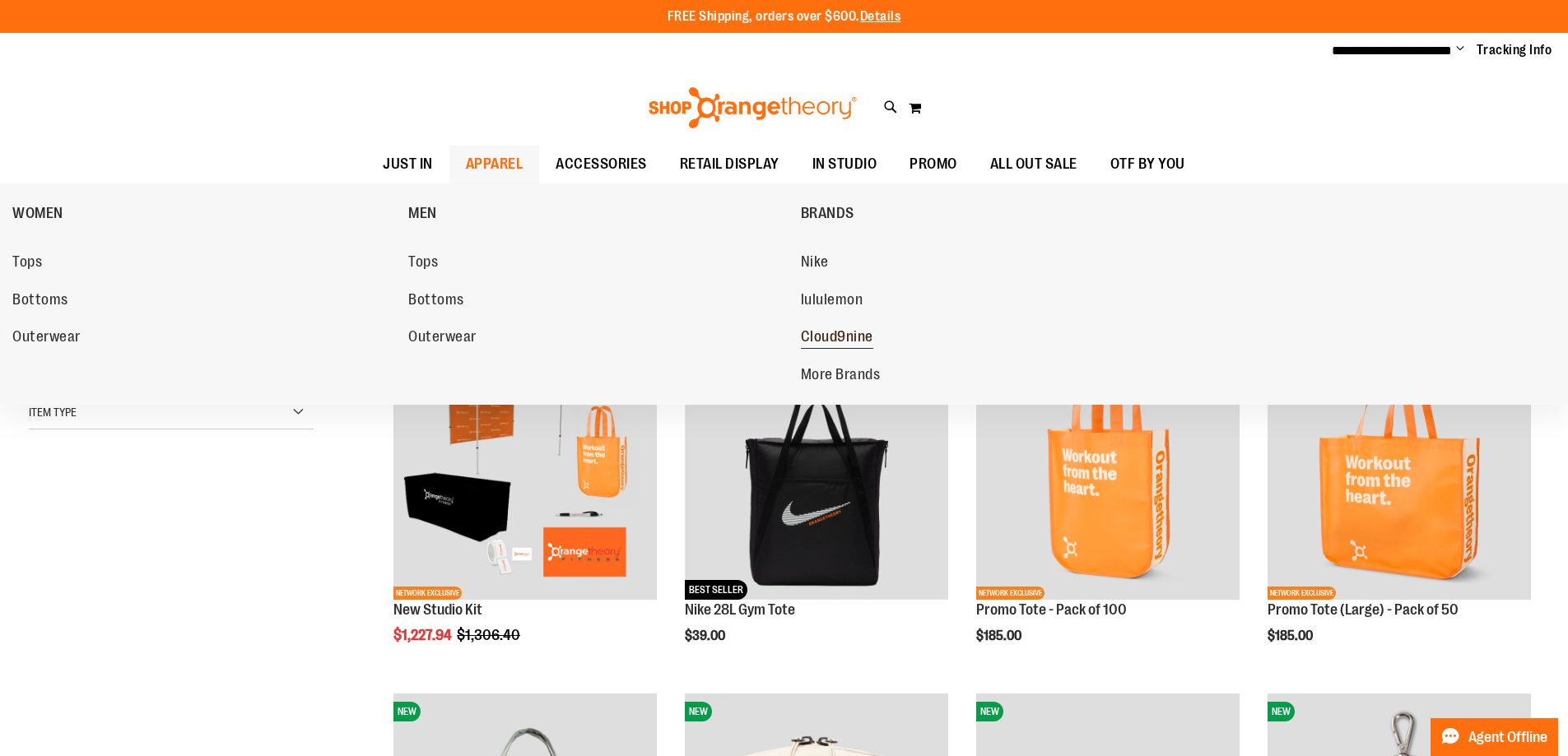 click on "Cloud9nine" at bounding box center (837, 338) 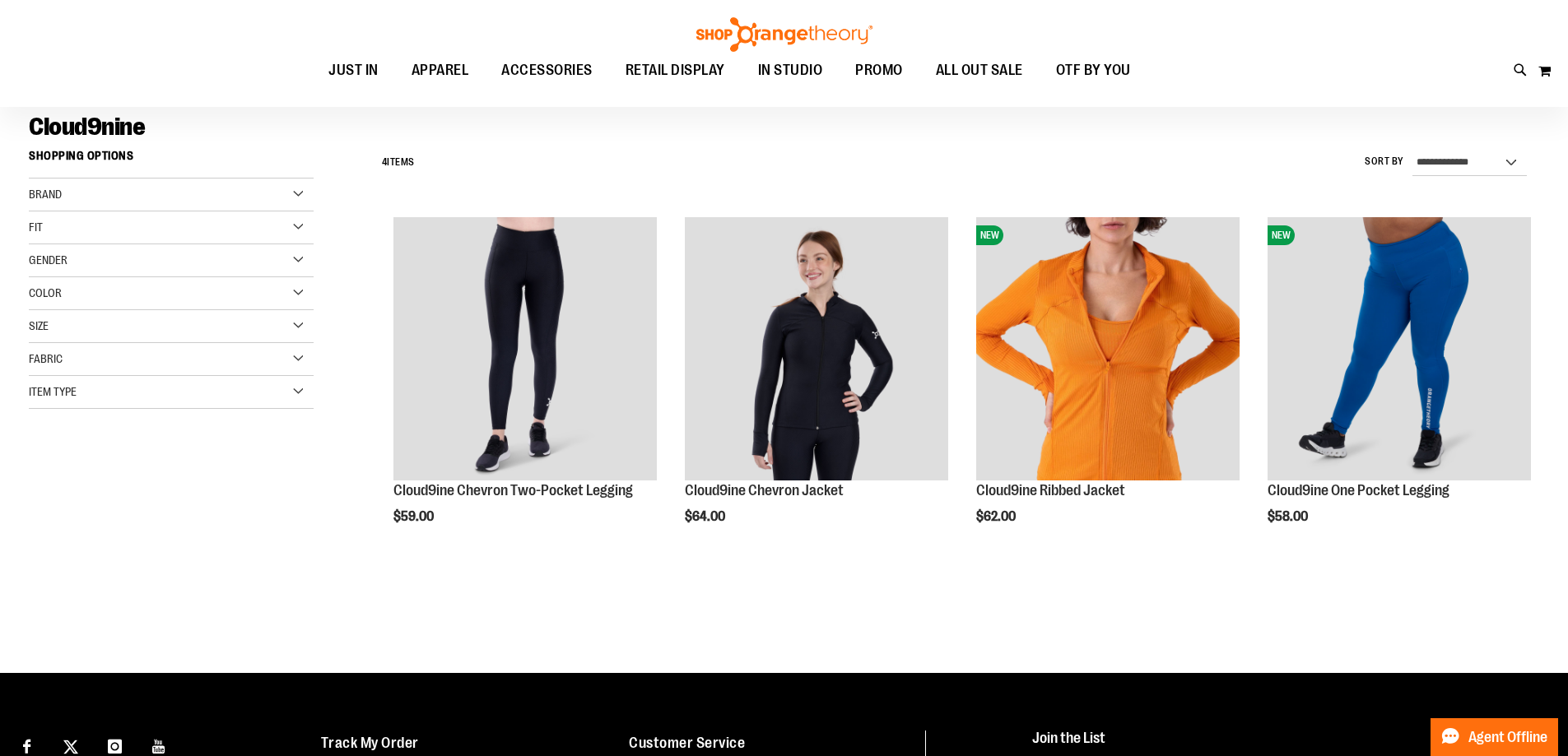 scroll, scrollTop: 0, scrollLeft: 0, axis: both 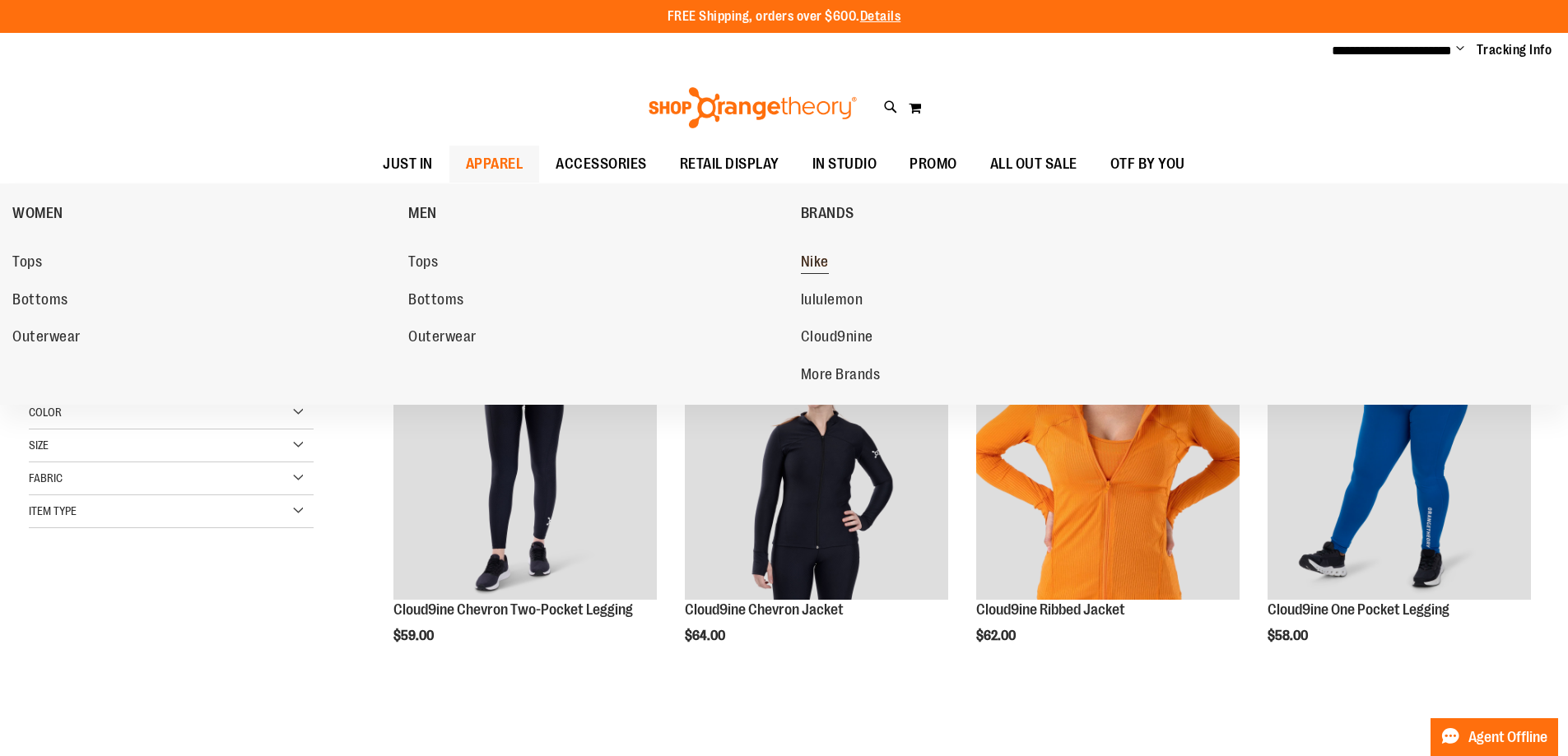click on "Nike" at bounding box center (815, 263) 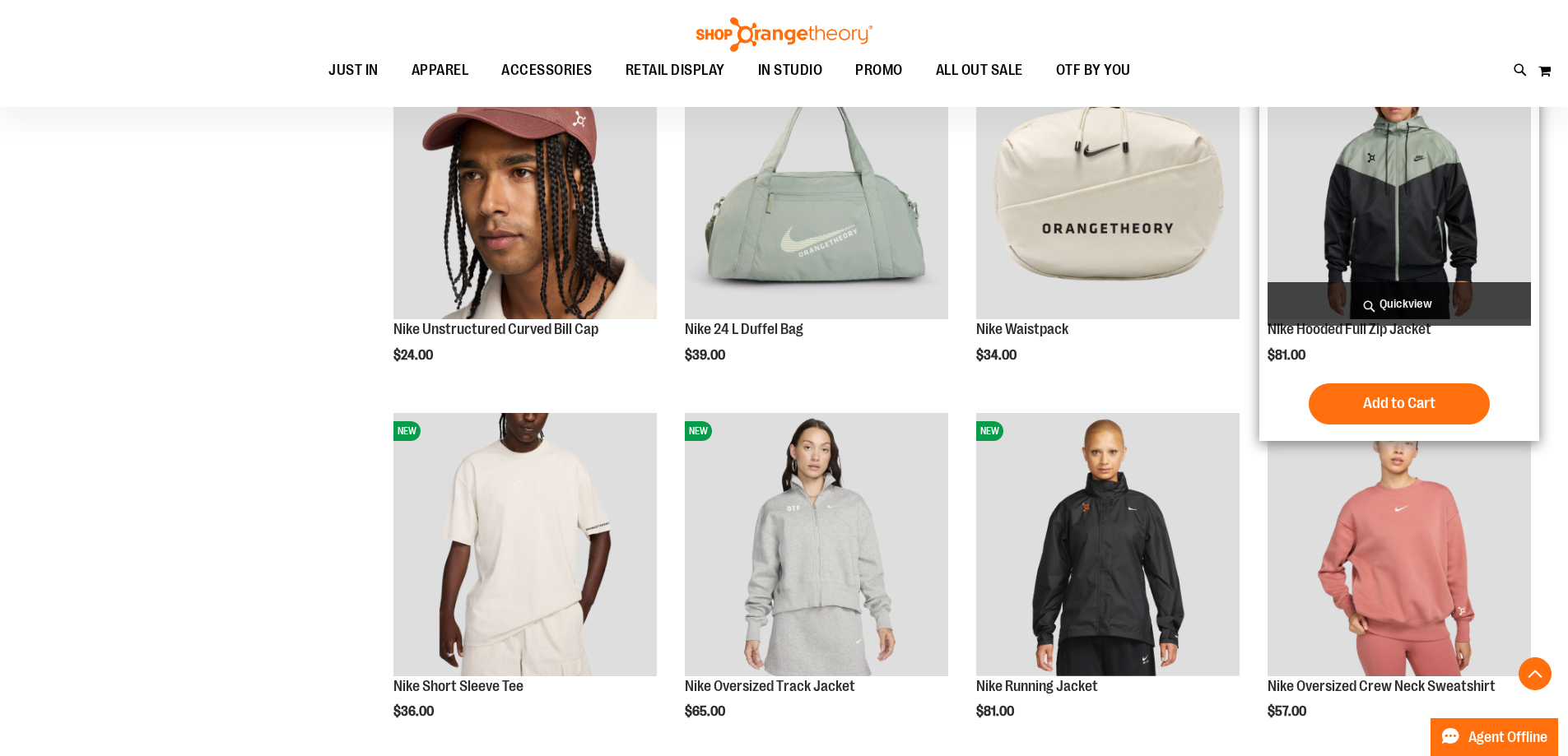 scroll, scrollTop: 657, scrollLeft: 0, axis: vertical 